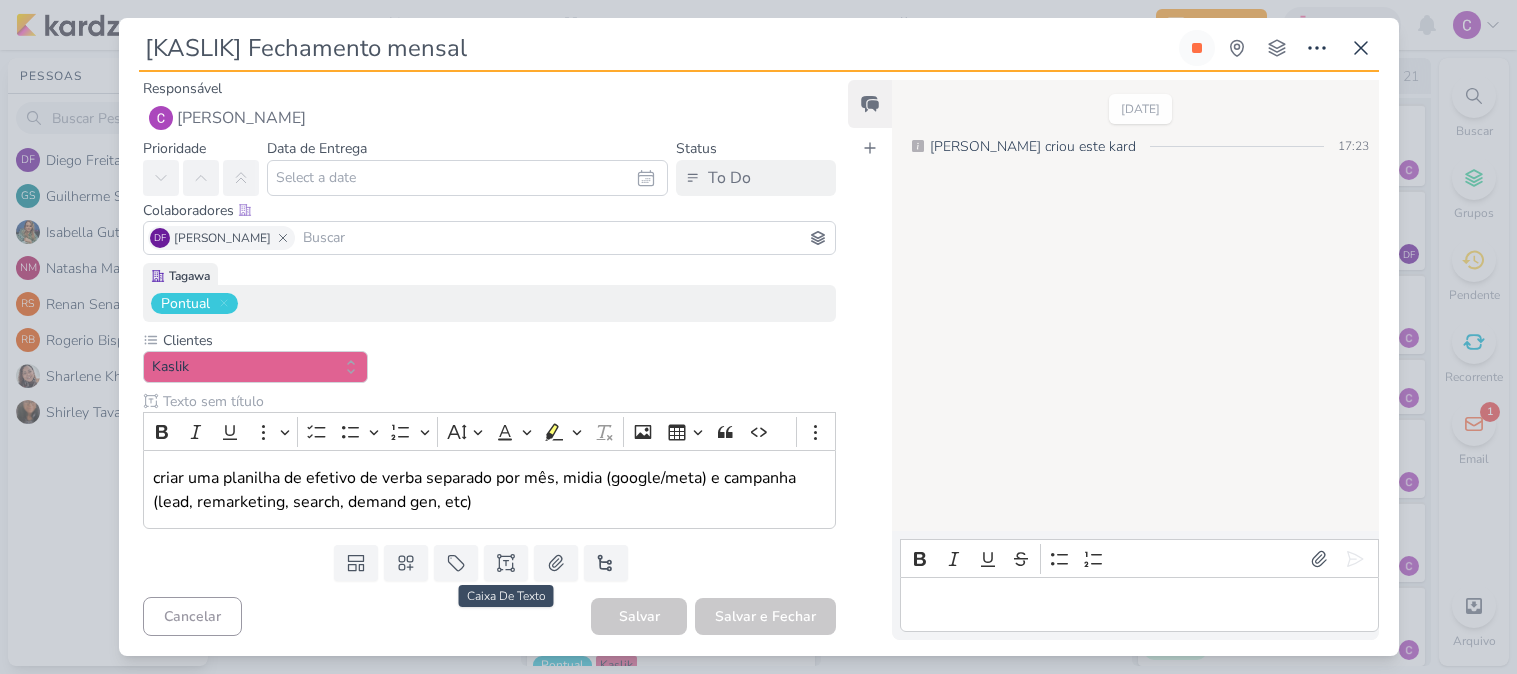scroll, scrollTop: 0, scrollLeft: 0, axis: both 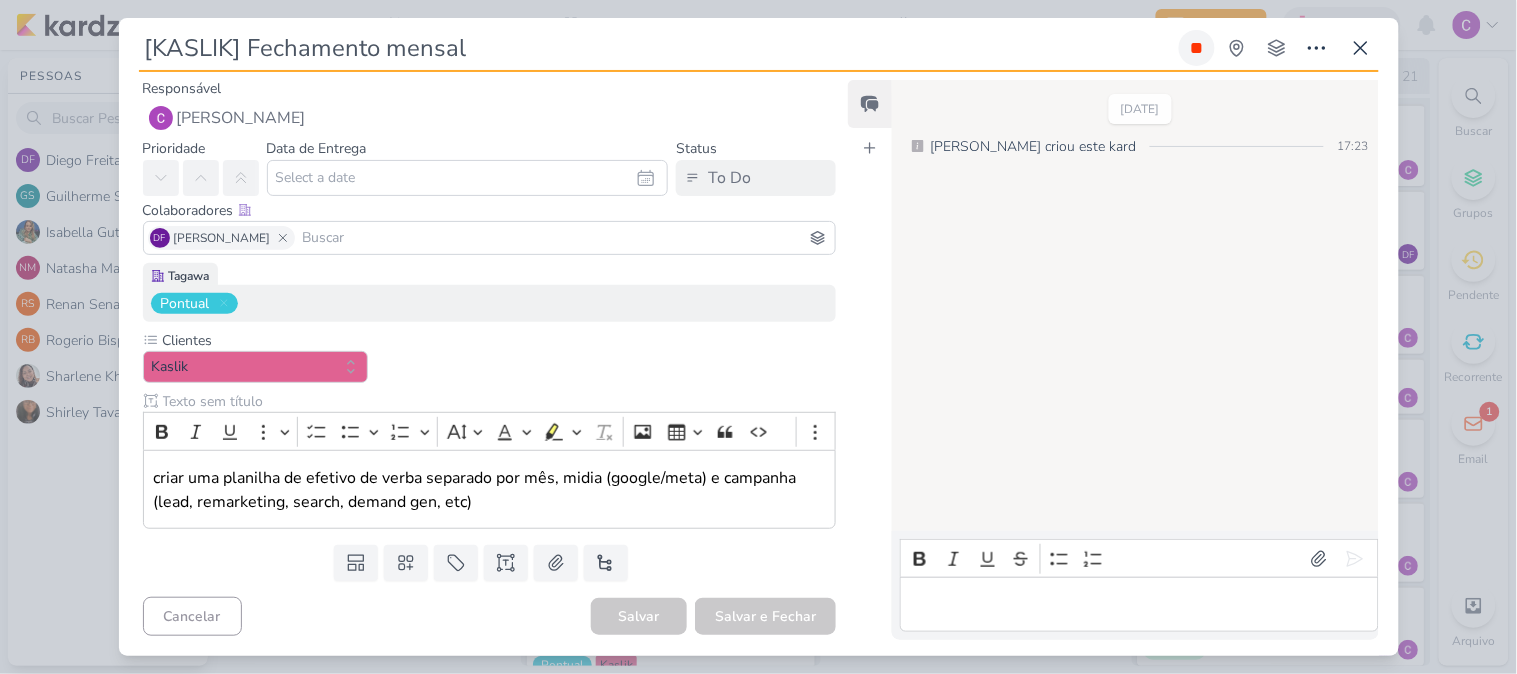 click 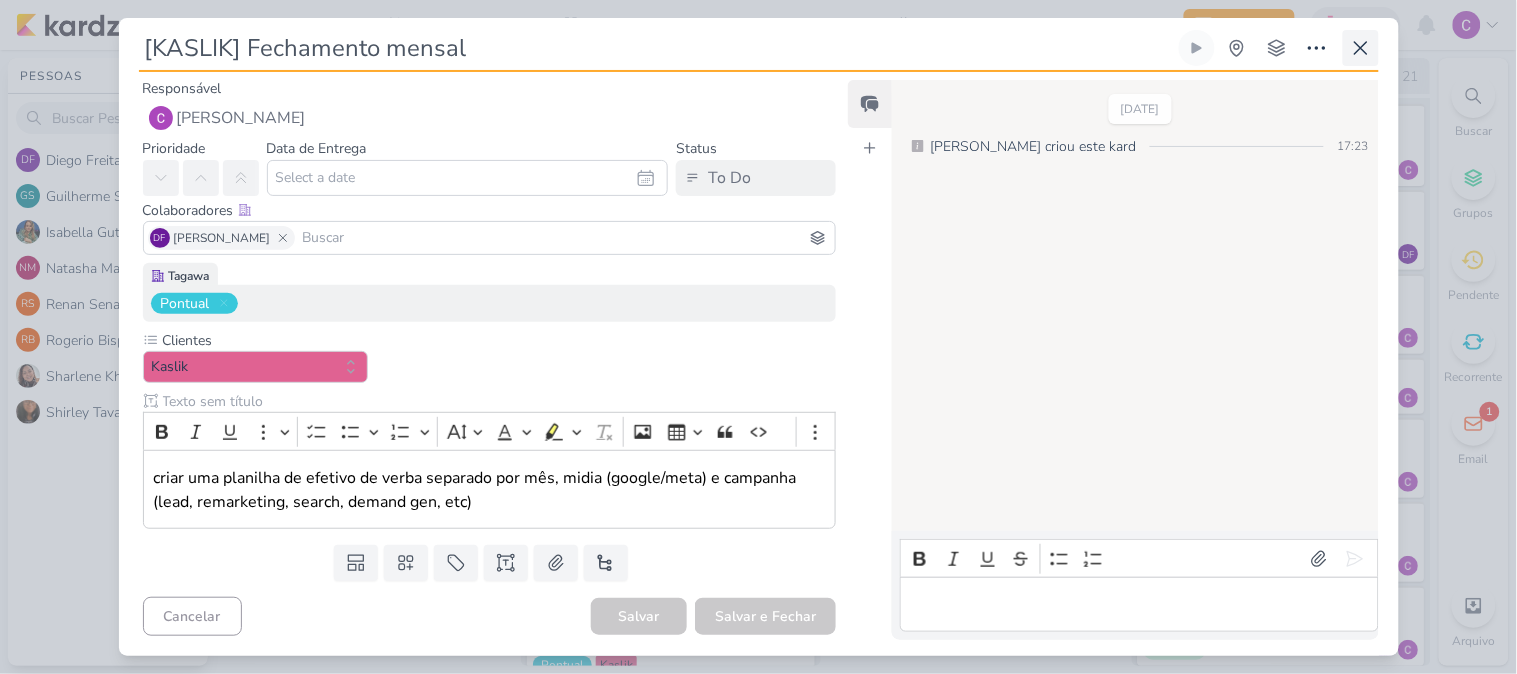 type 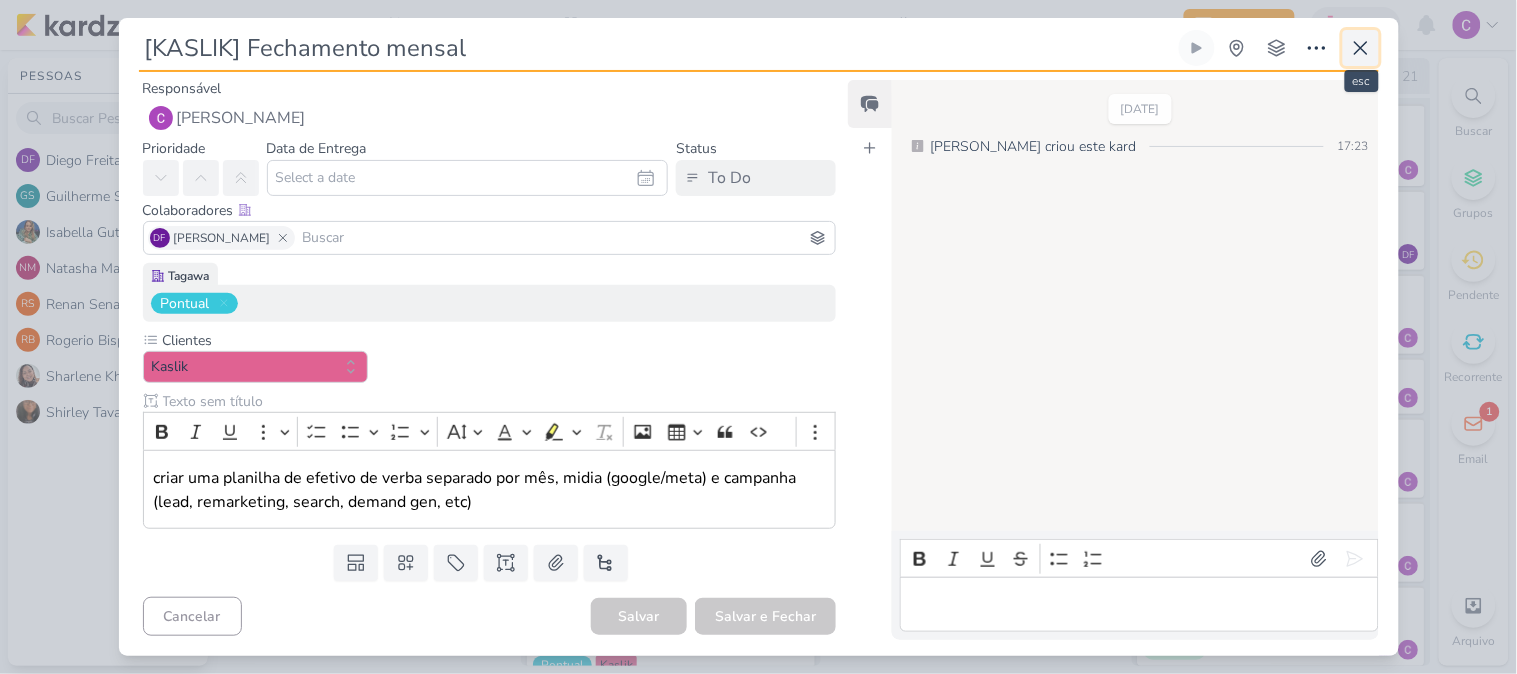 click 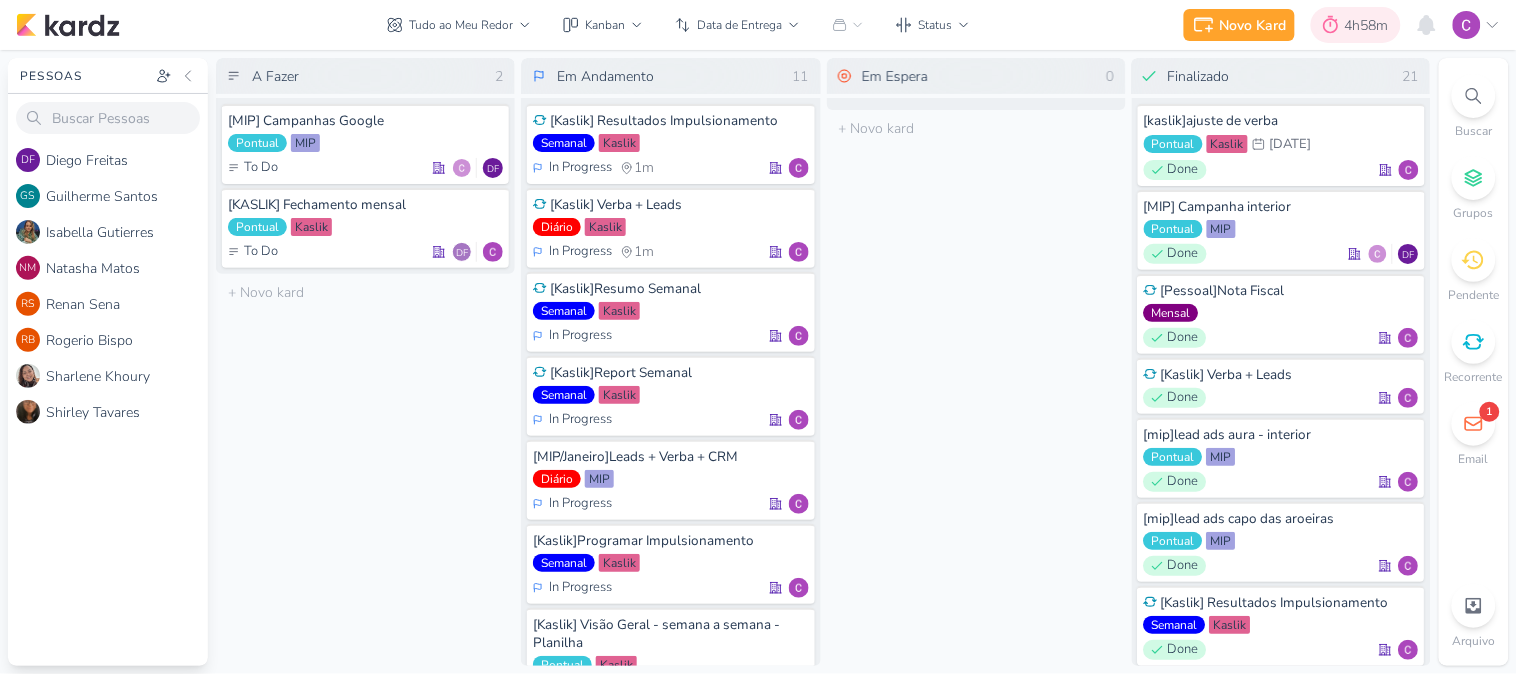 click on "4h58m" at bounding box center (1370, 25) 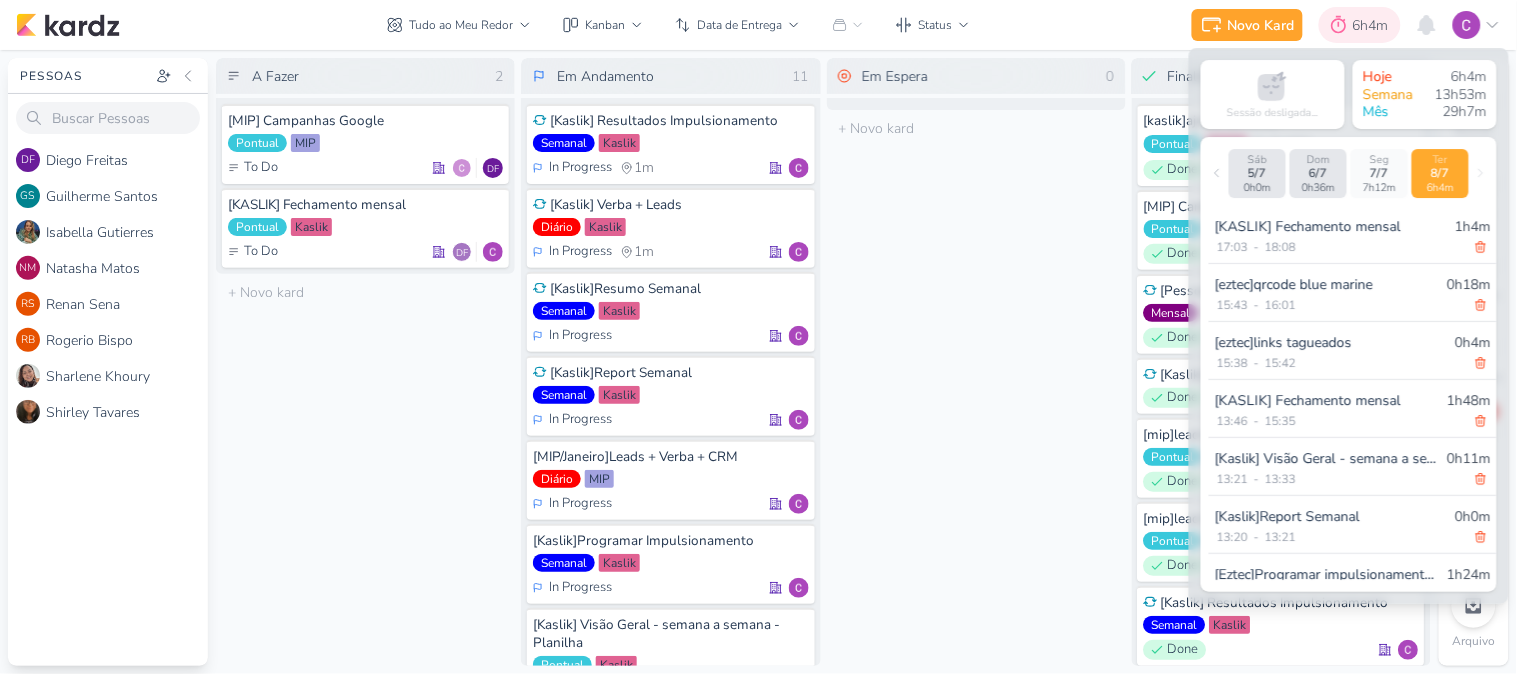 click on "6h4m" at bounding box center [1374, 25] 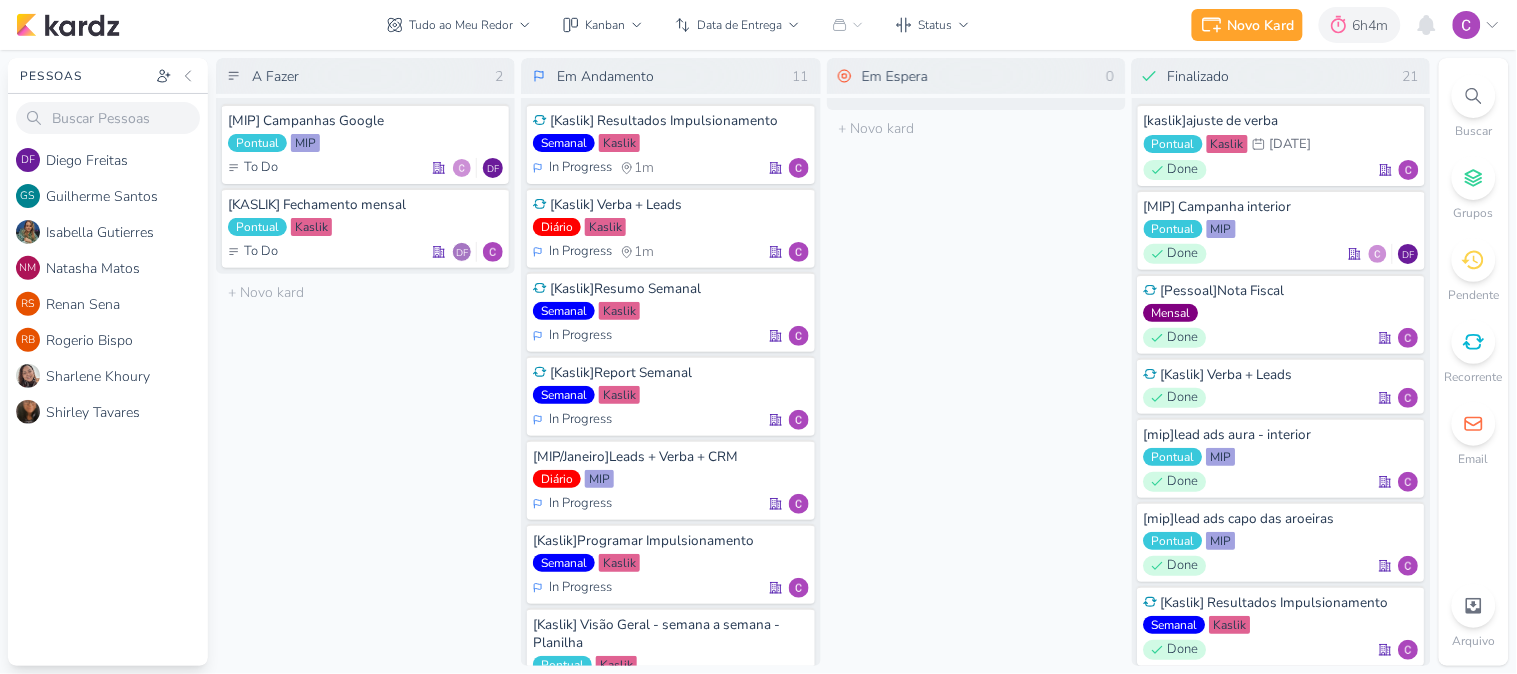 click on "Tudo ao Meu Redor
visão
Caixa de Entrada
A caixa de entrada mostra todos os kardz que você é o responsável
Enviados
A visão de enviados contém os kardz que você criou e designou à outra pessoa
Colaboração" at bounding box center (678, 25) 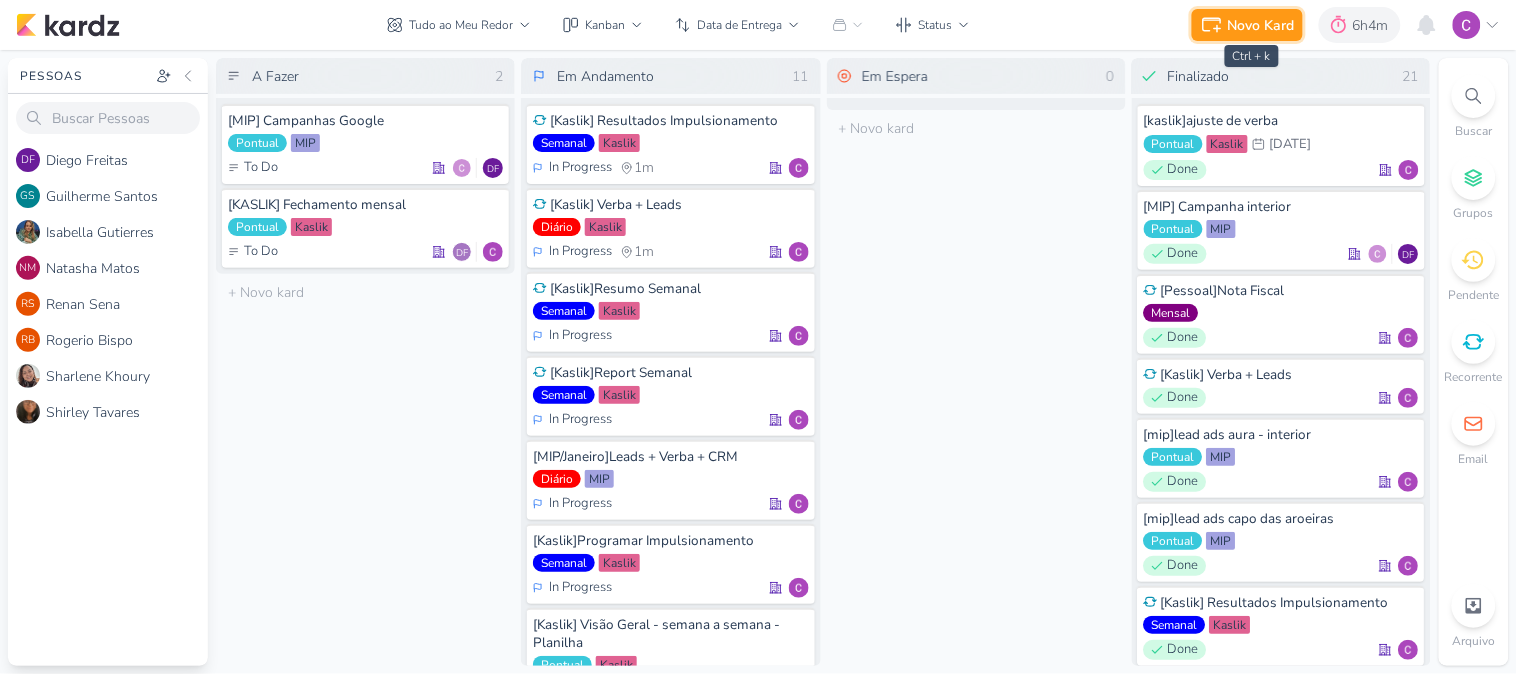 click on "Novo Kard" at bounding box center [1261, 25] 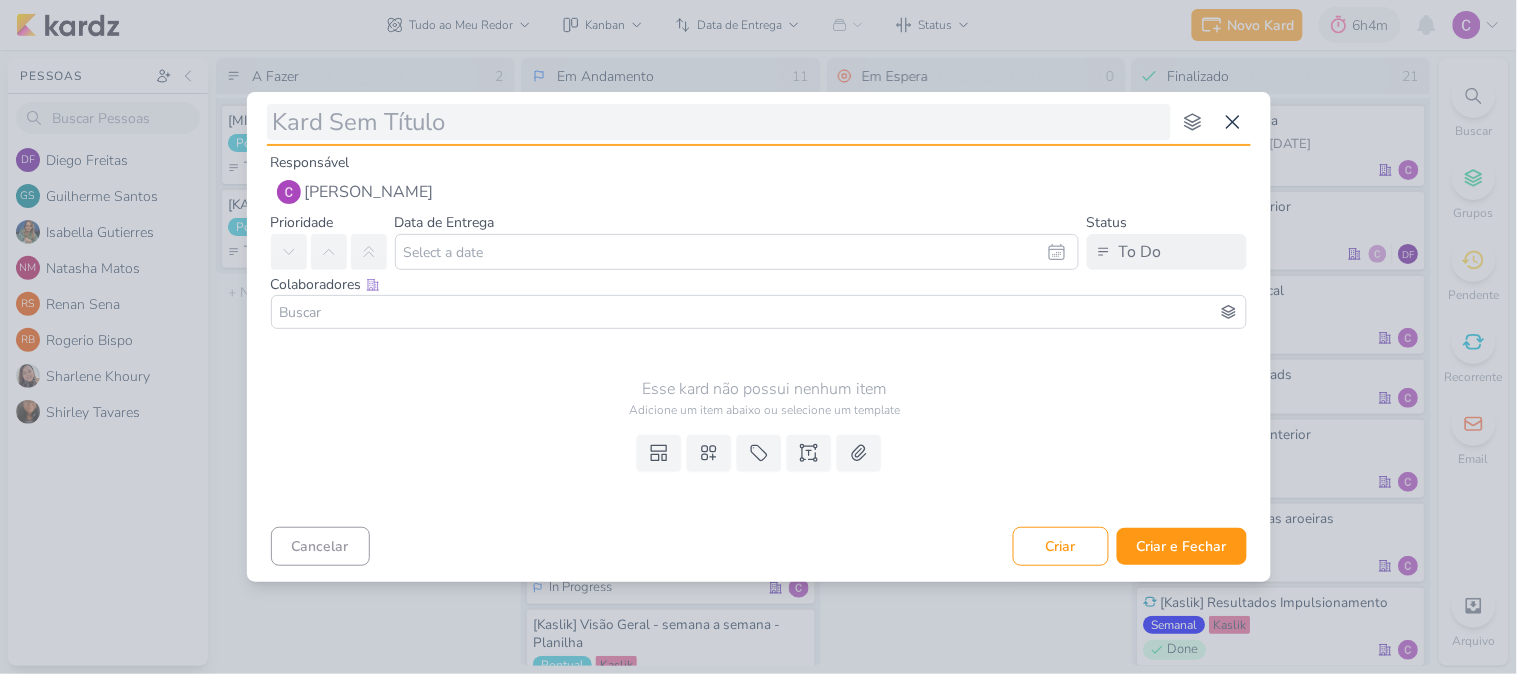 type on "[" 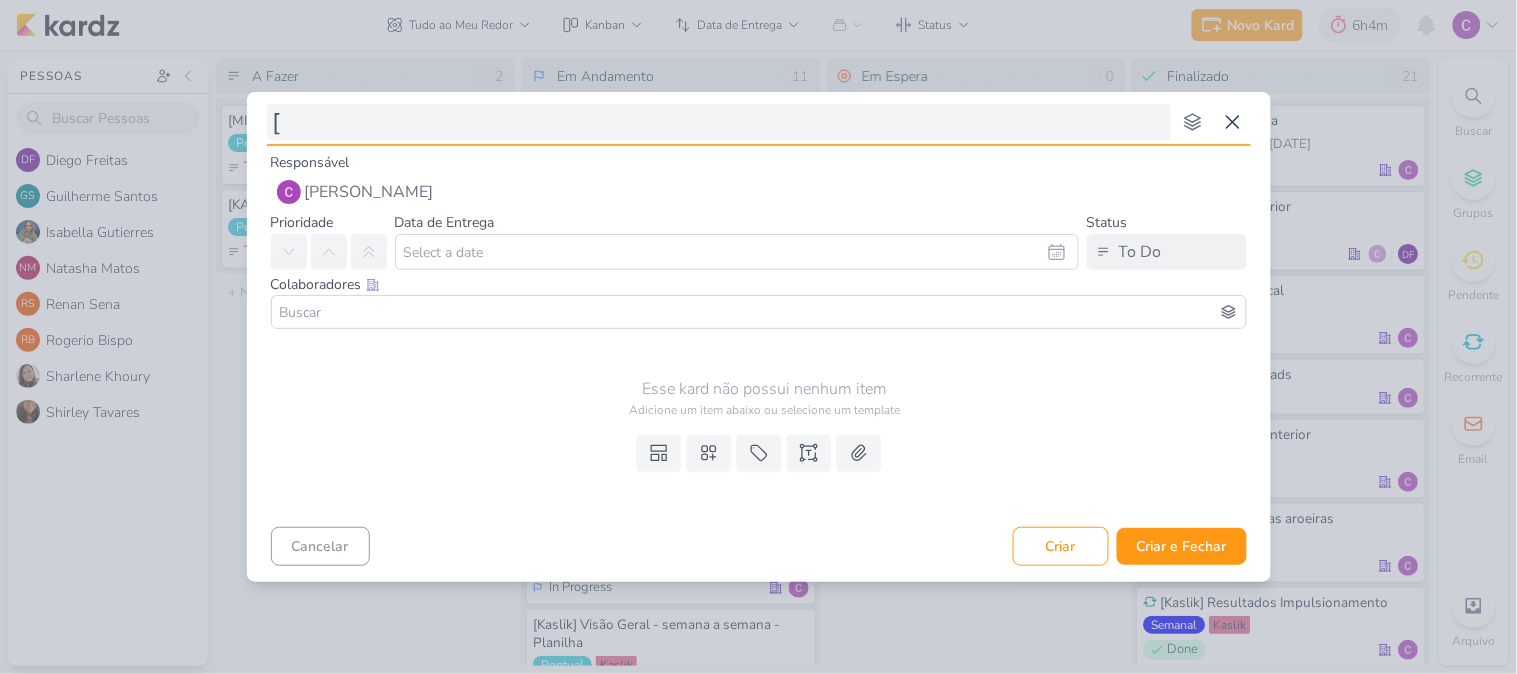 type 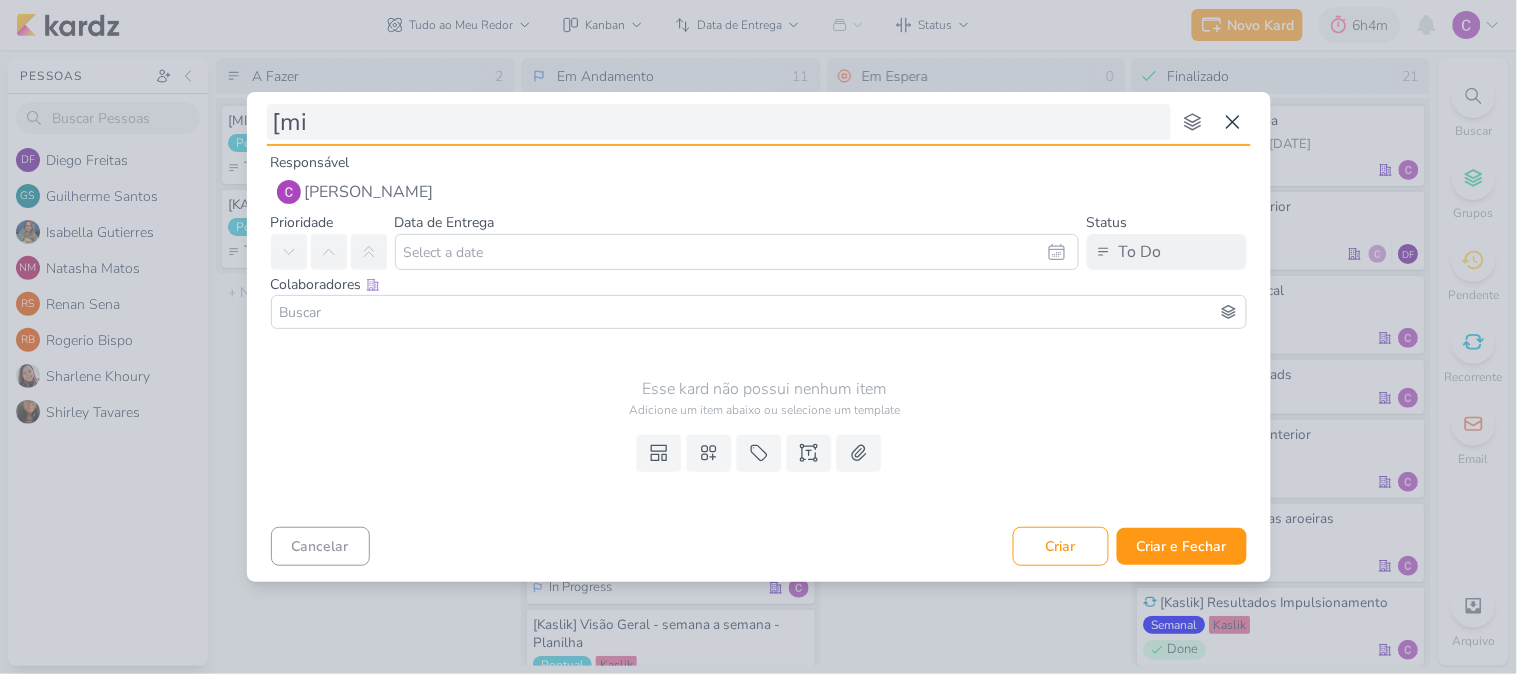 type on "[mip" 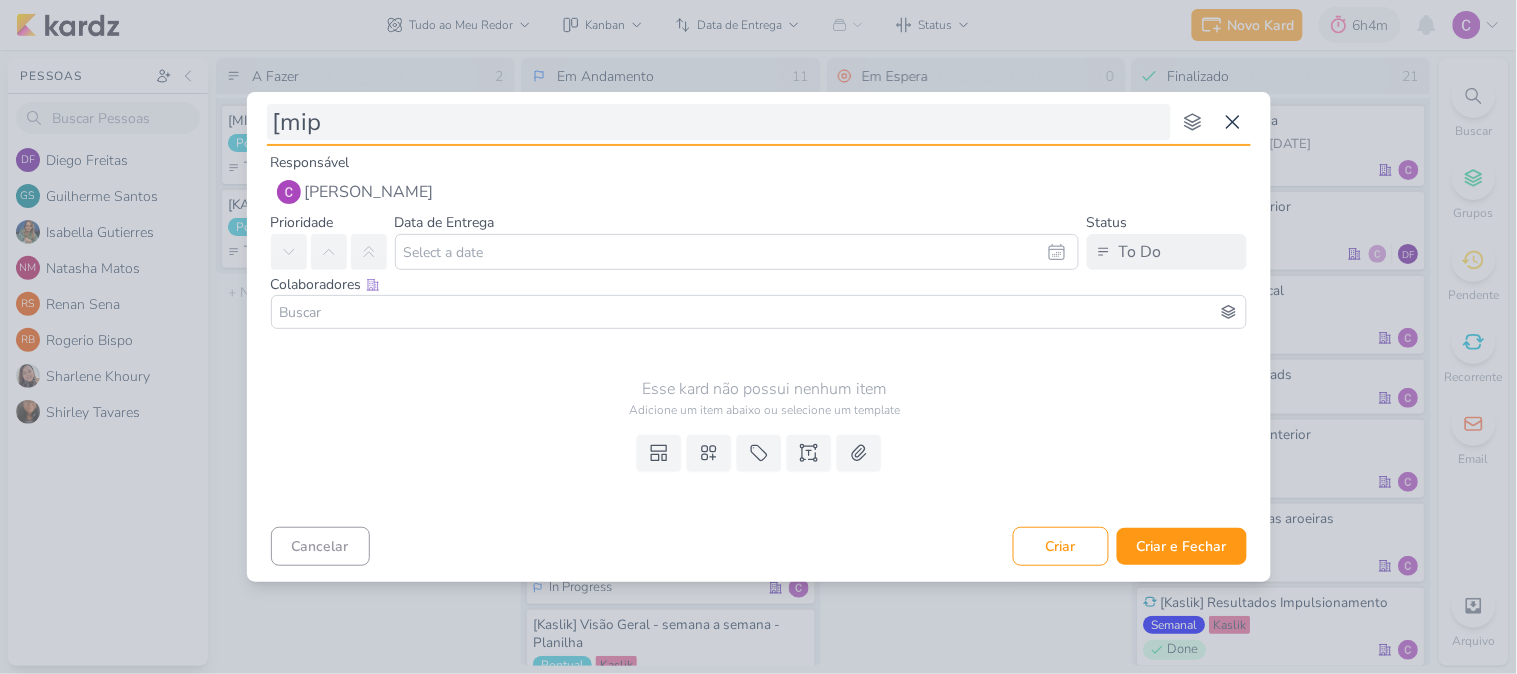 type 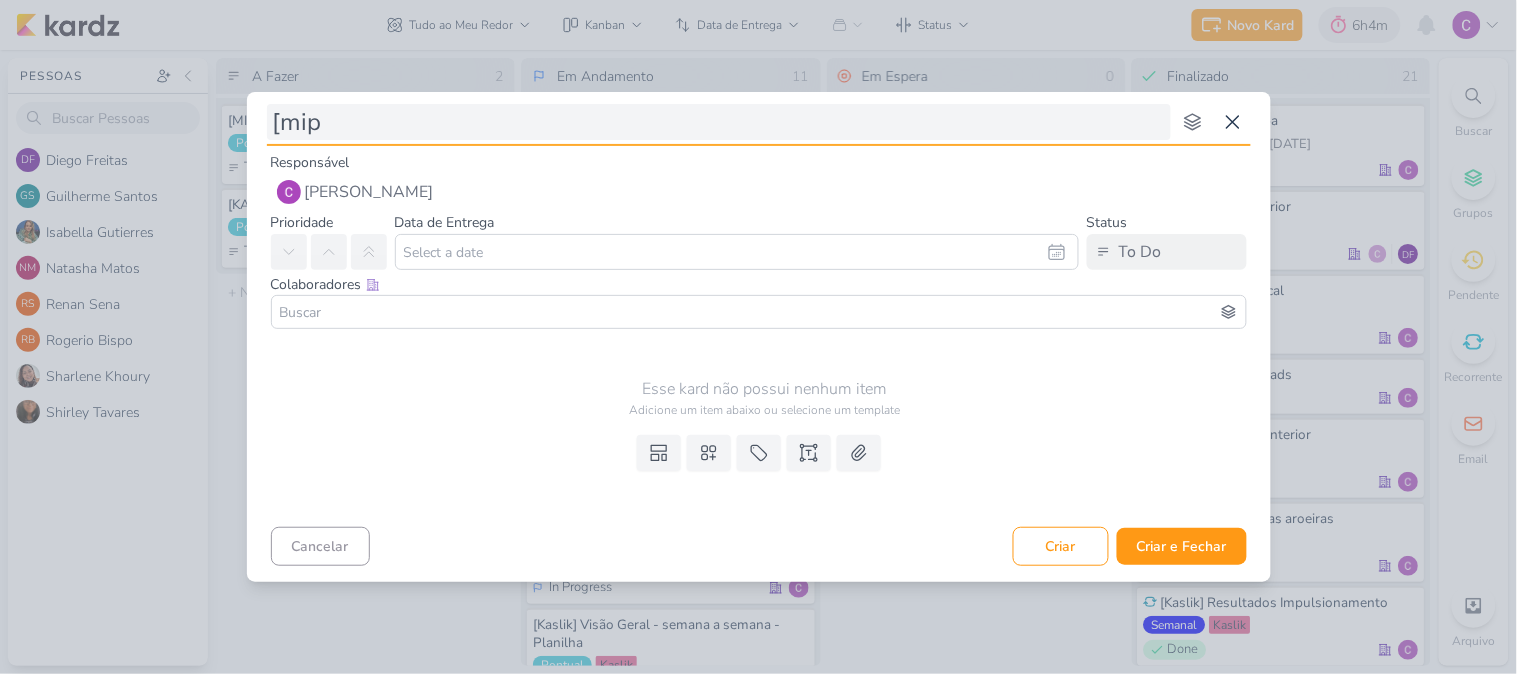 type on "[mip]" 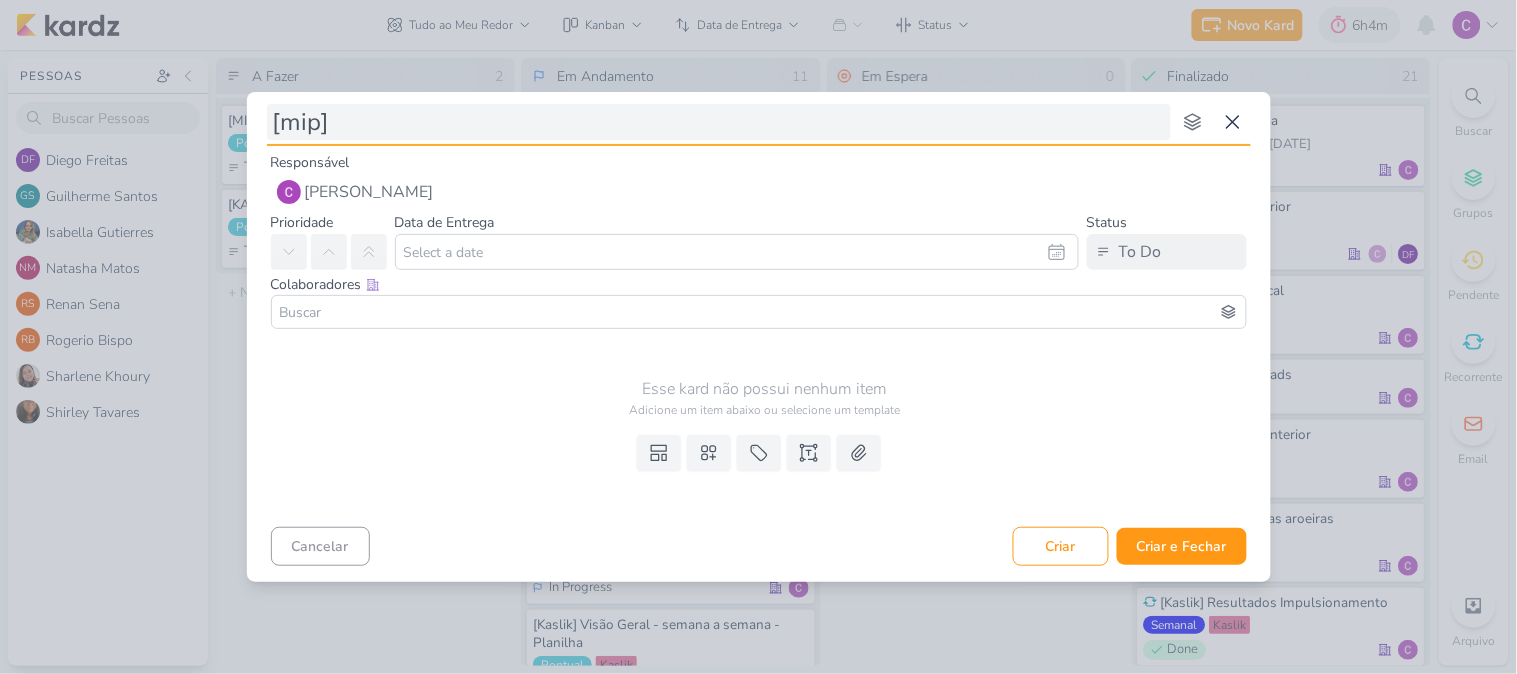 type 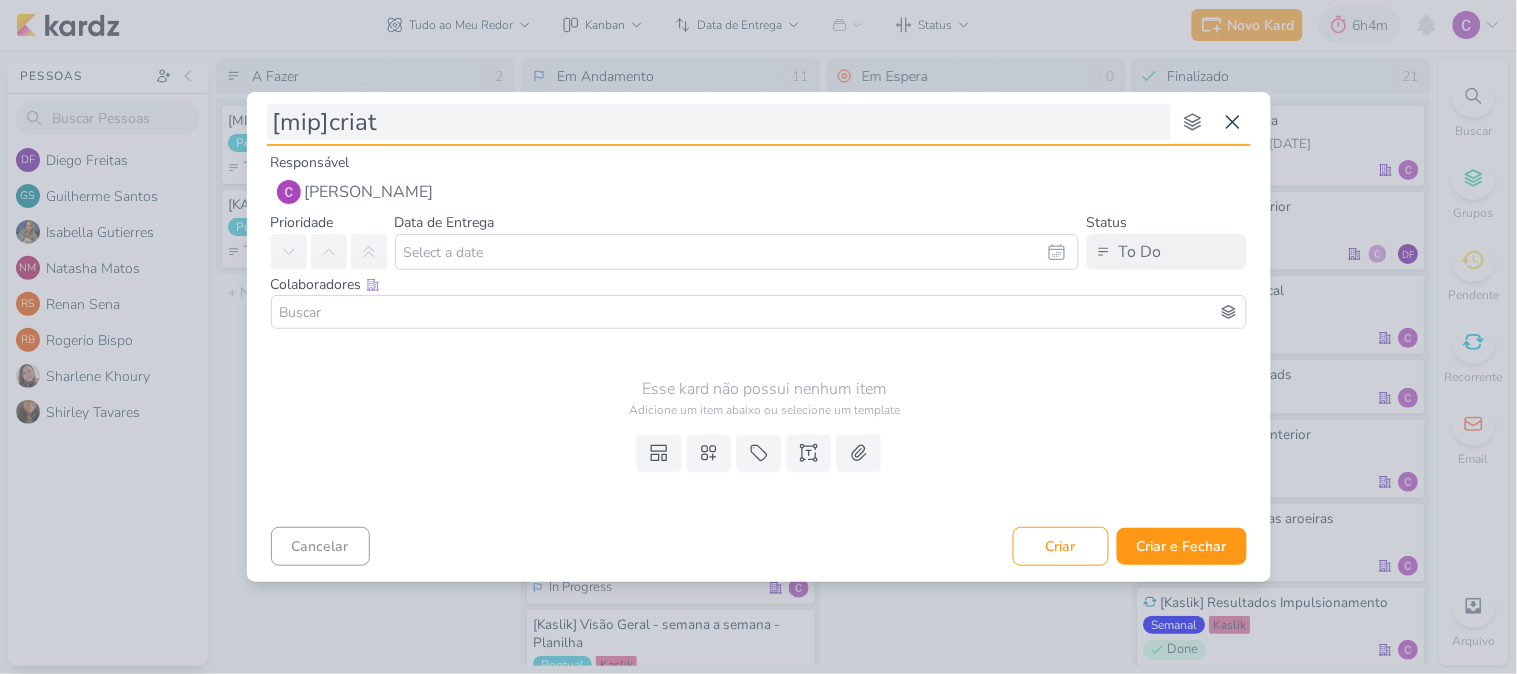 type on "[mip]criati" 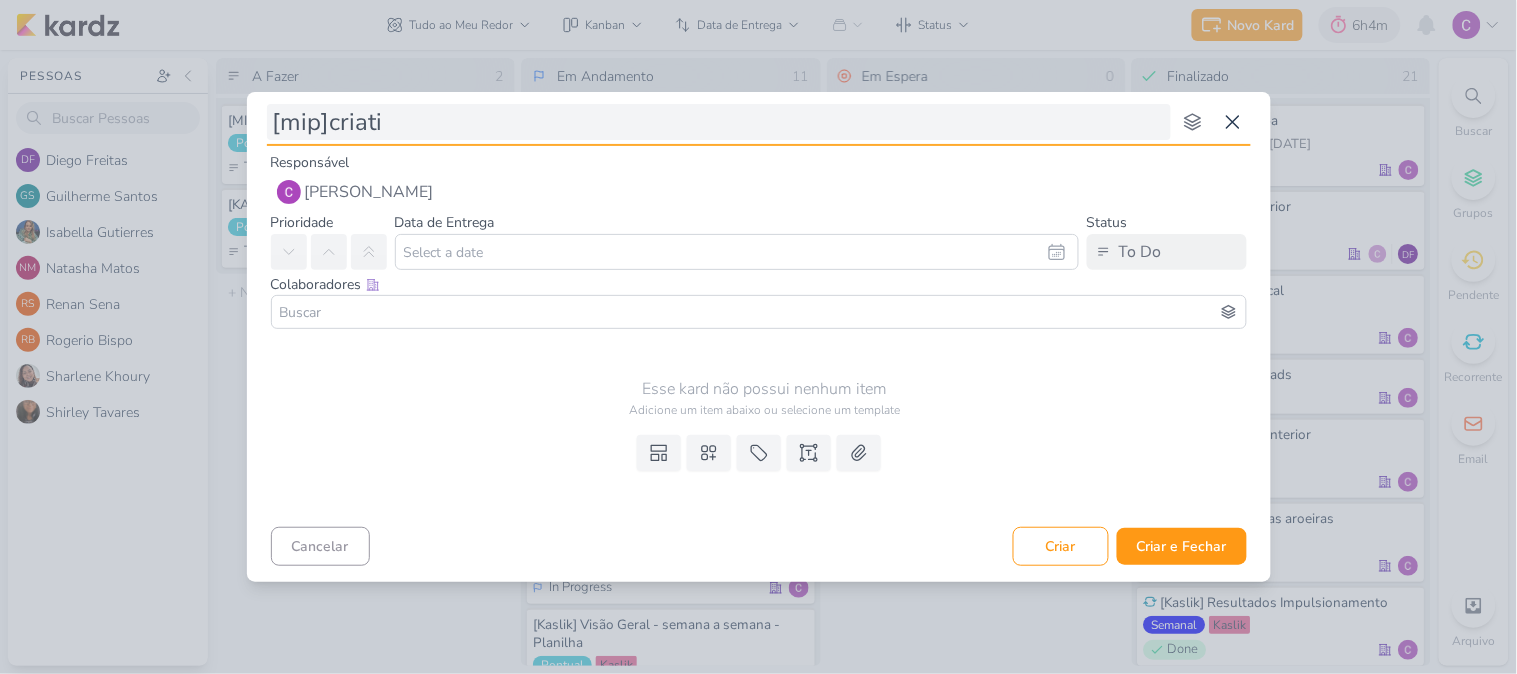 type 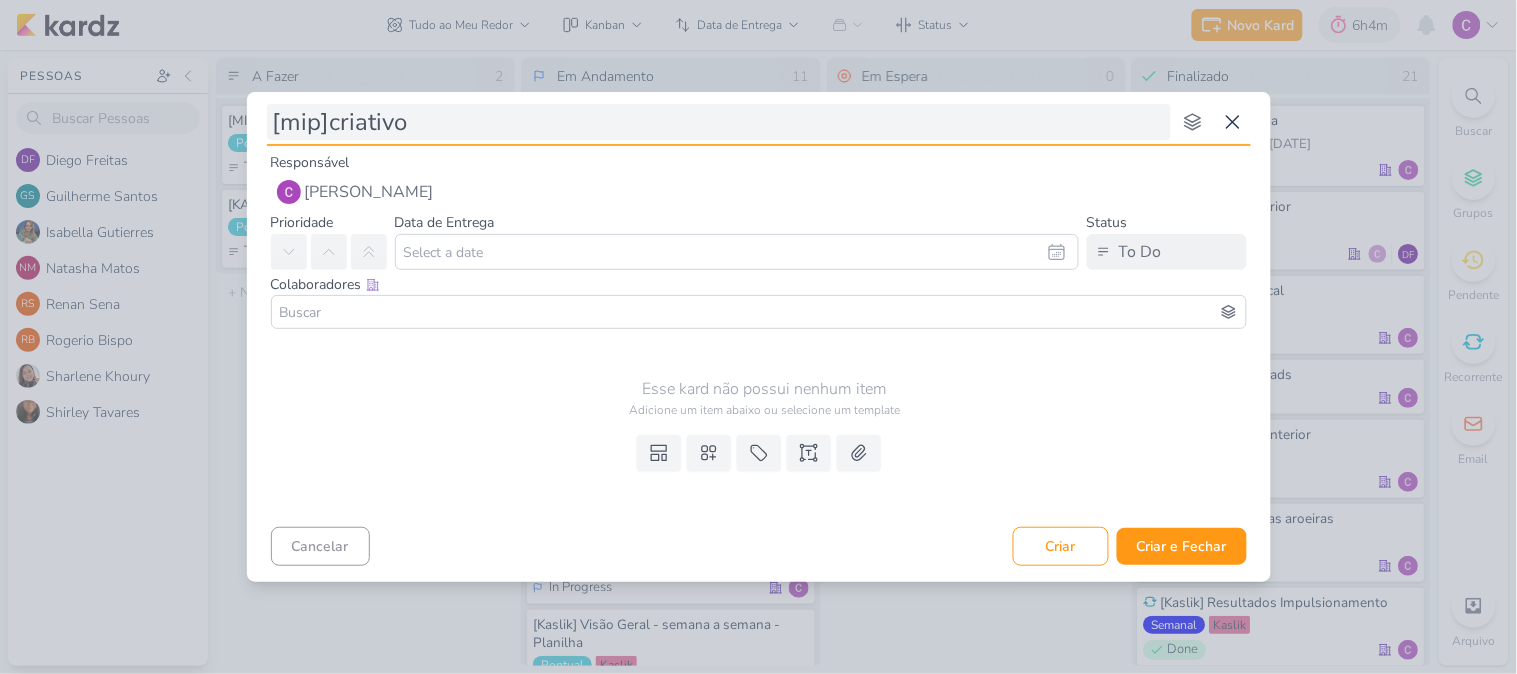 type on "[mip]criativo" 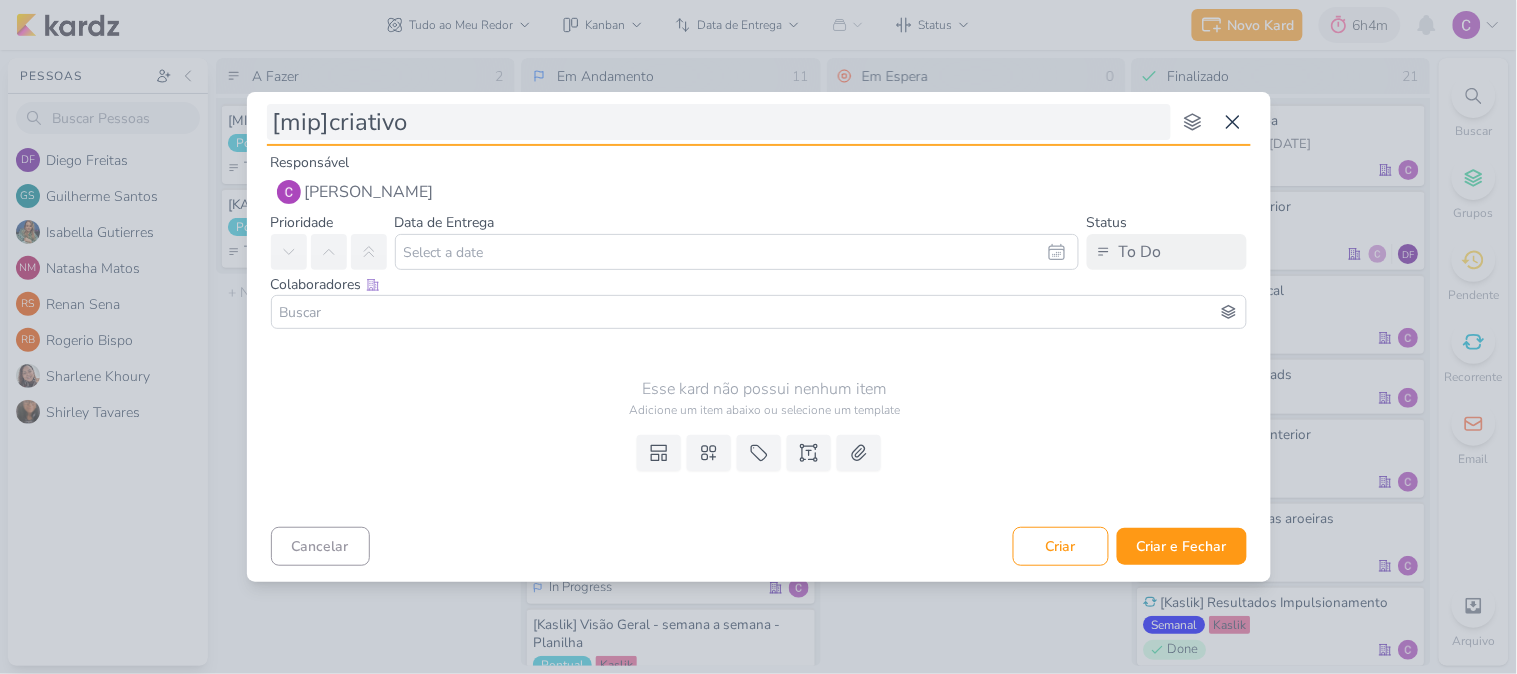 type 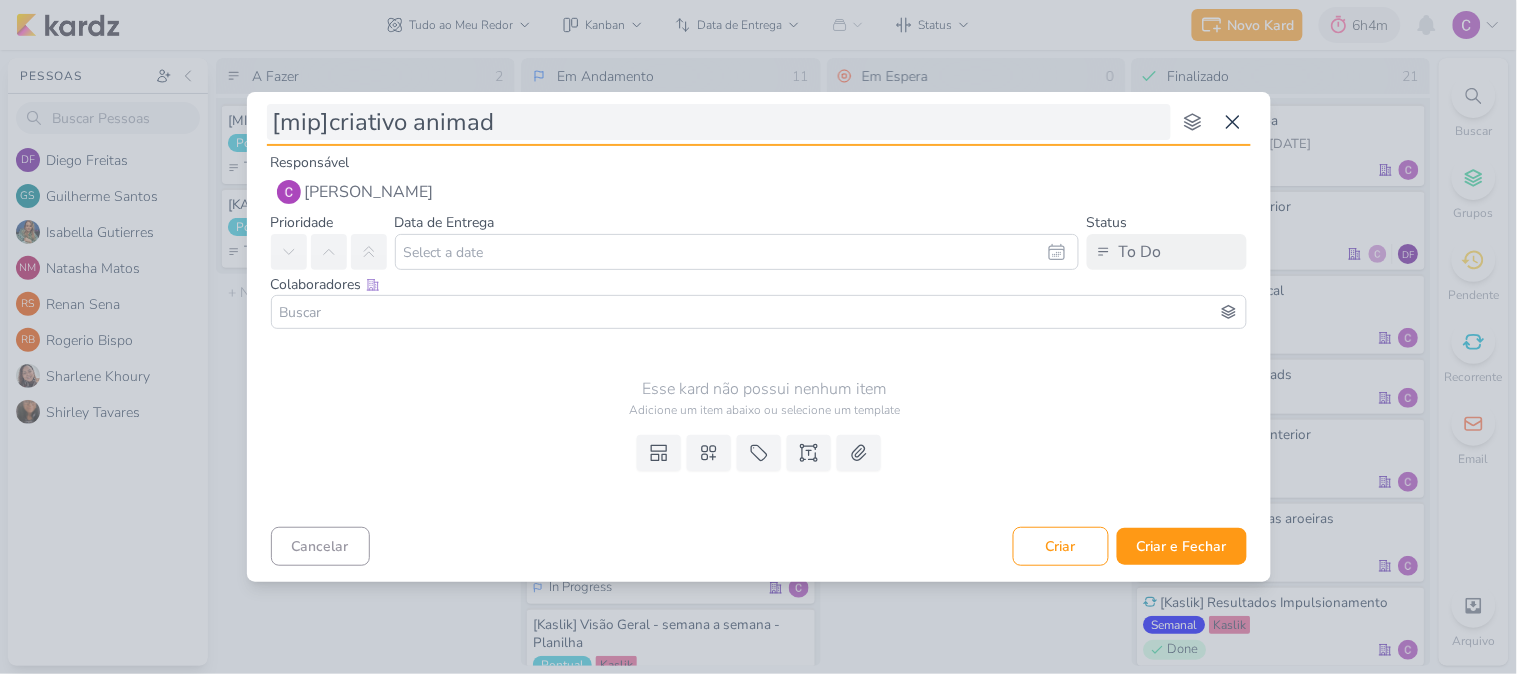type on "[mip]criativo animado" 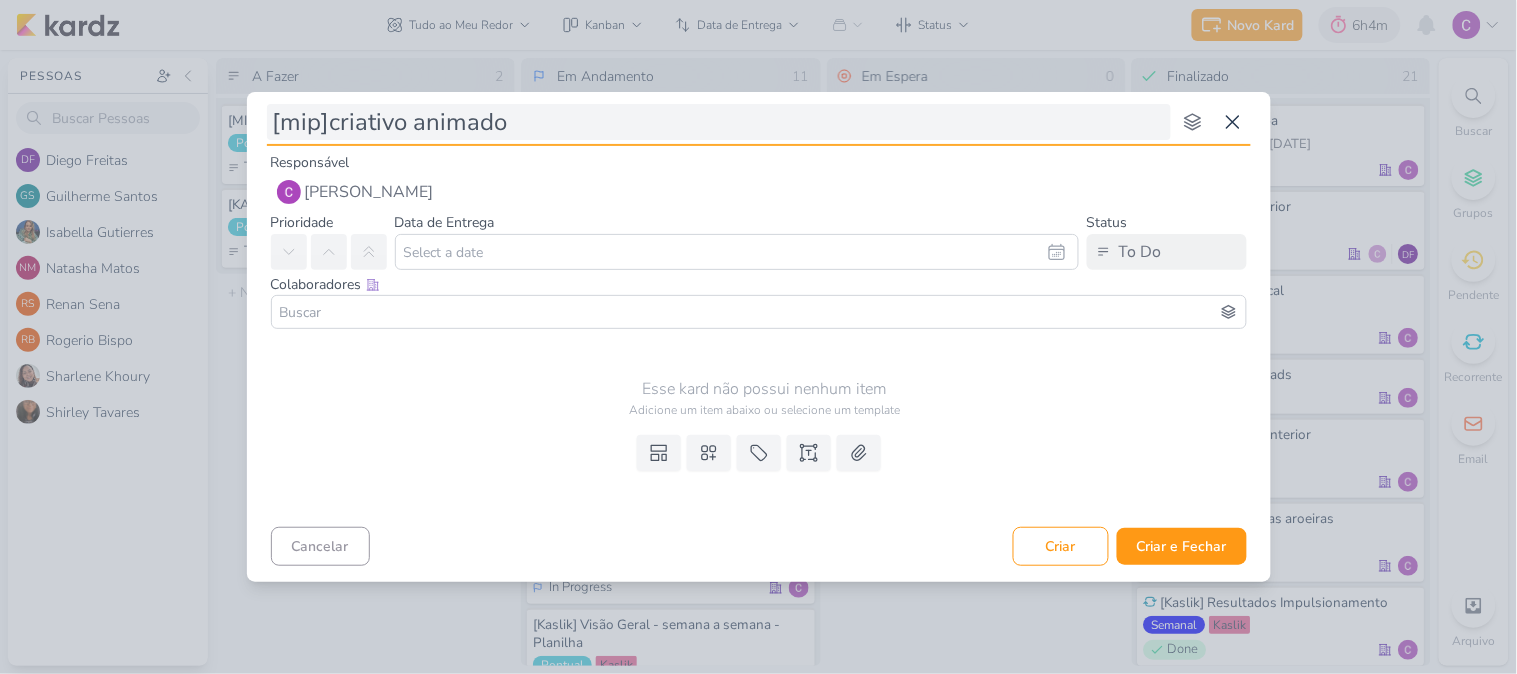 type 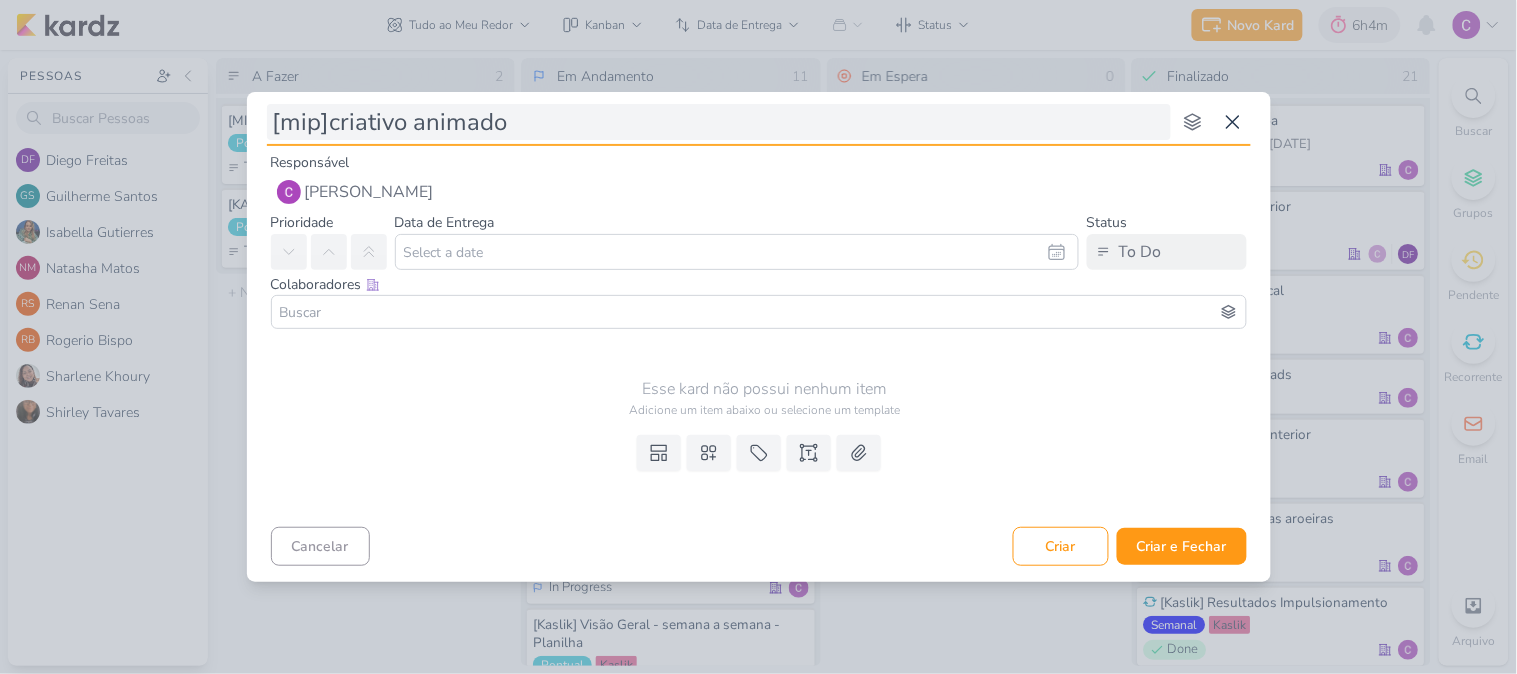 type 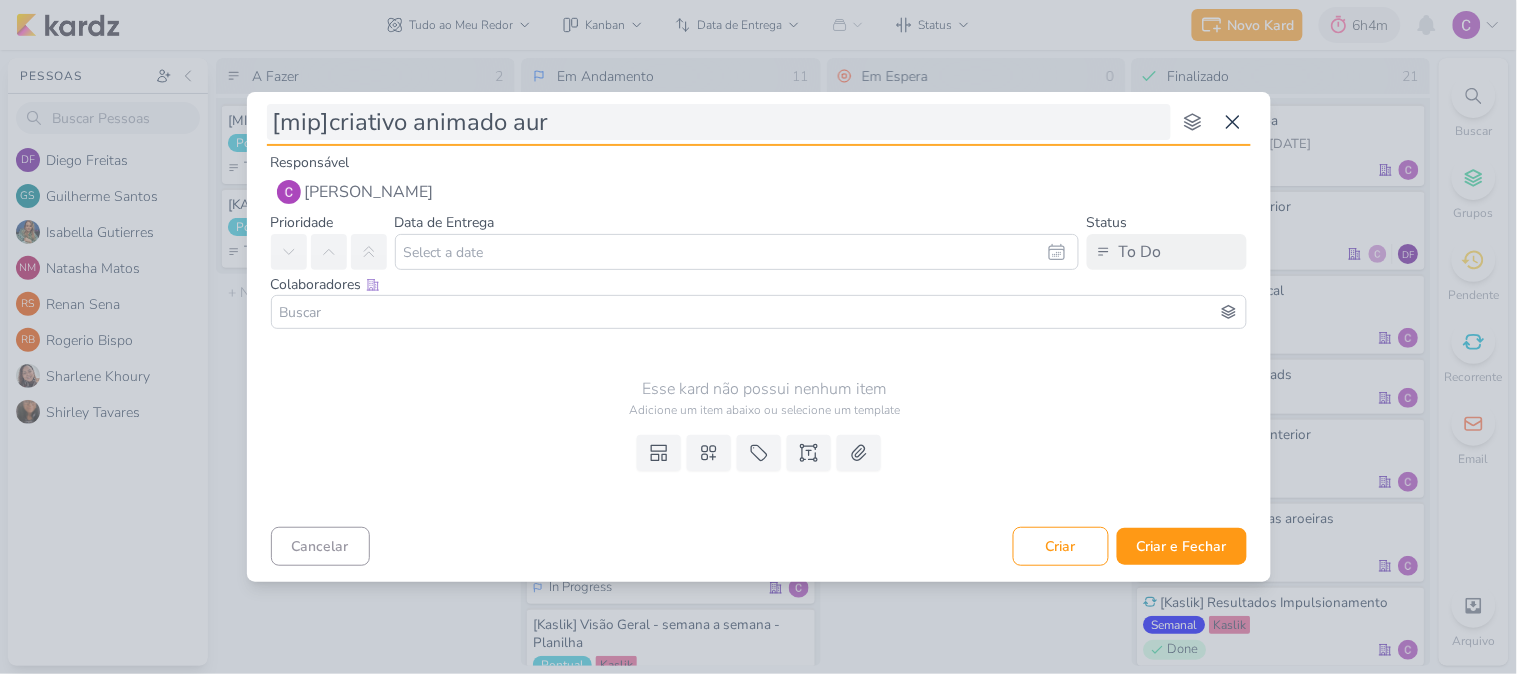 type on "[mip]criativo animado aura" 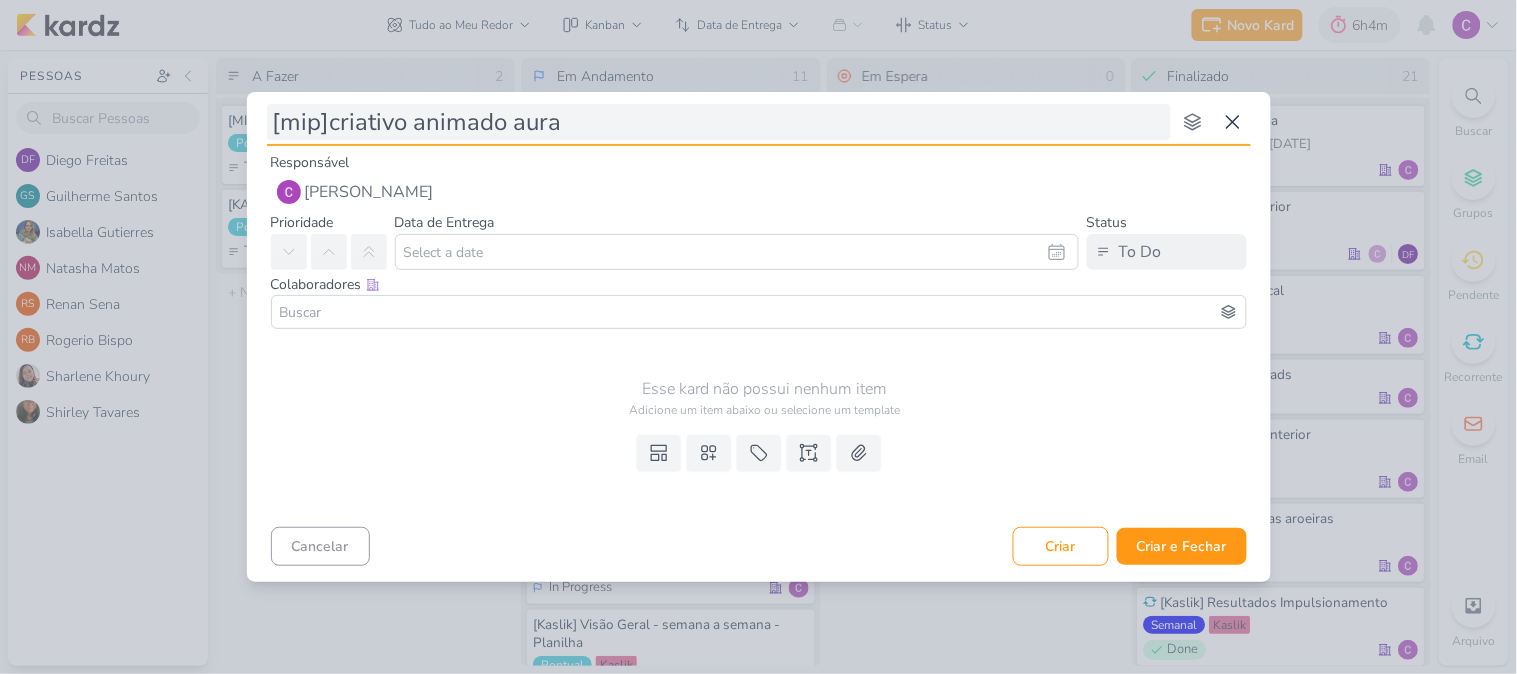 type 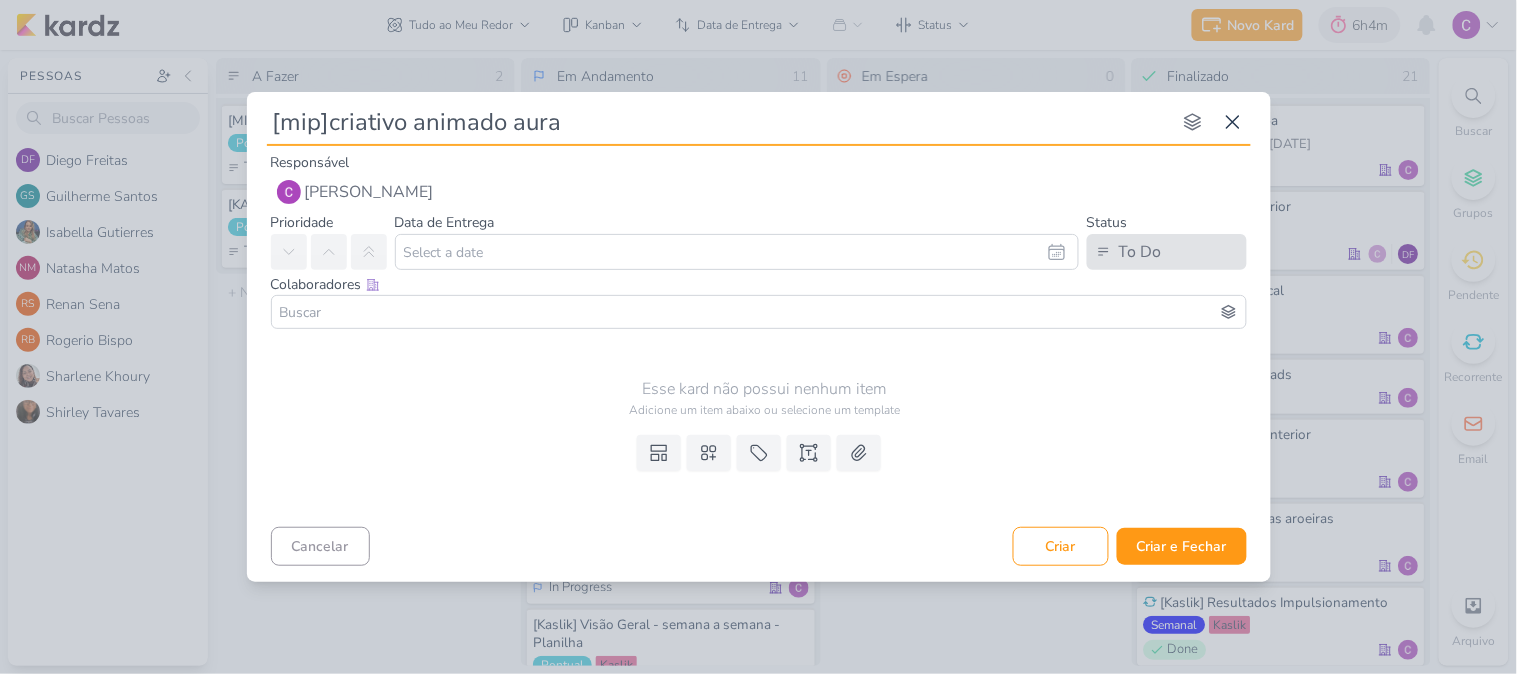 type on "[mip]criativo animado aura" 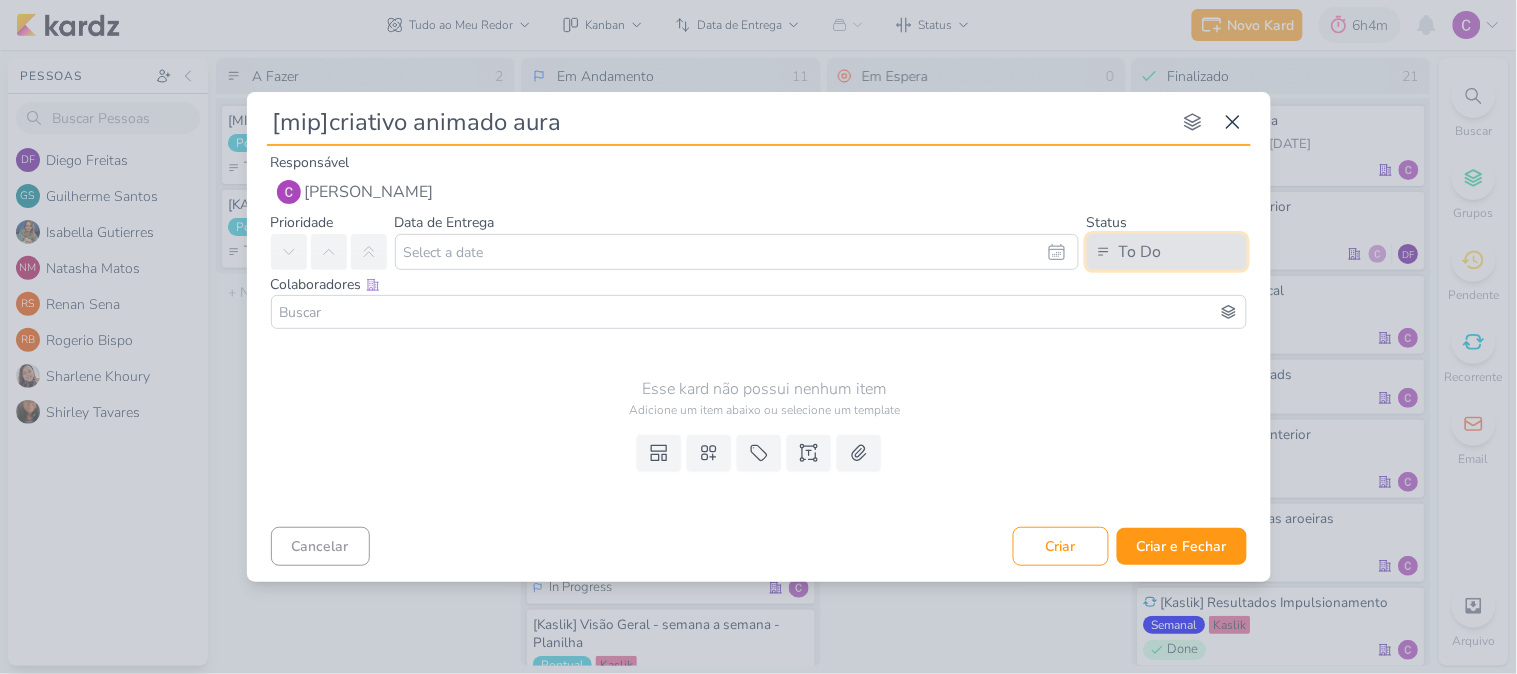 click on "To Do" at bounding box center (1140, 252) 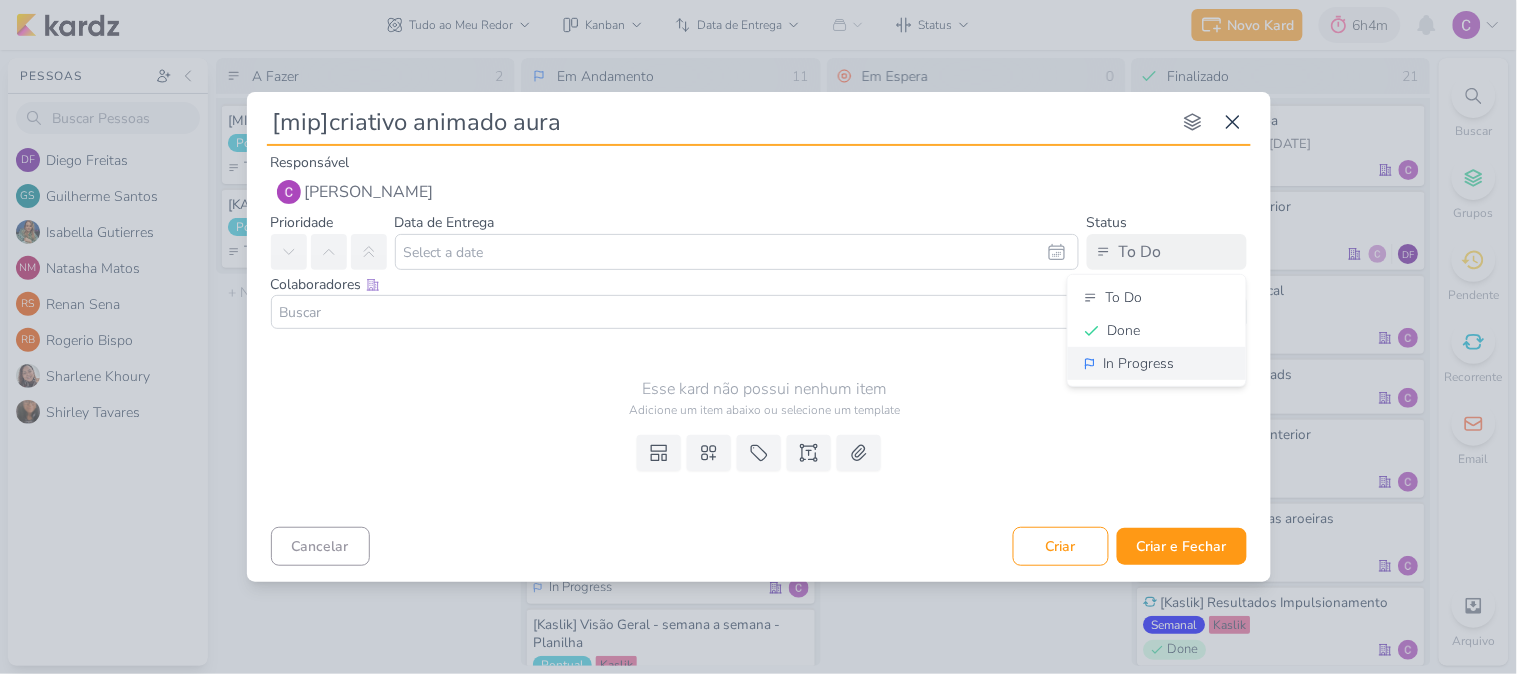 click on "In Progress" at bounding box center [1139, 363] 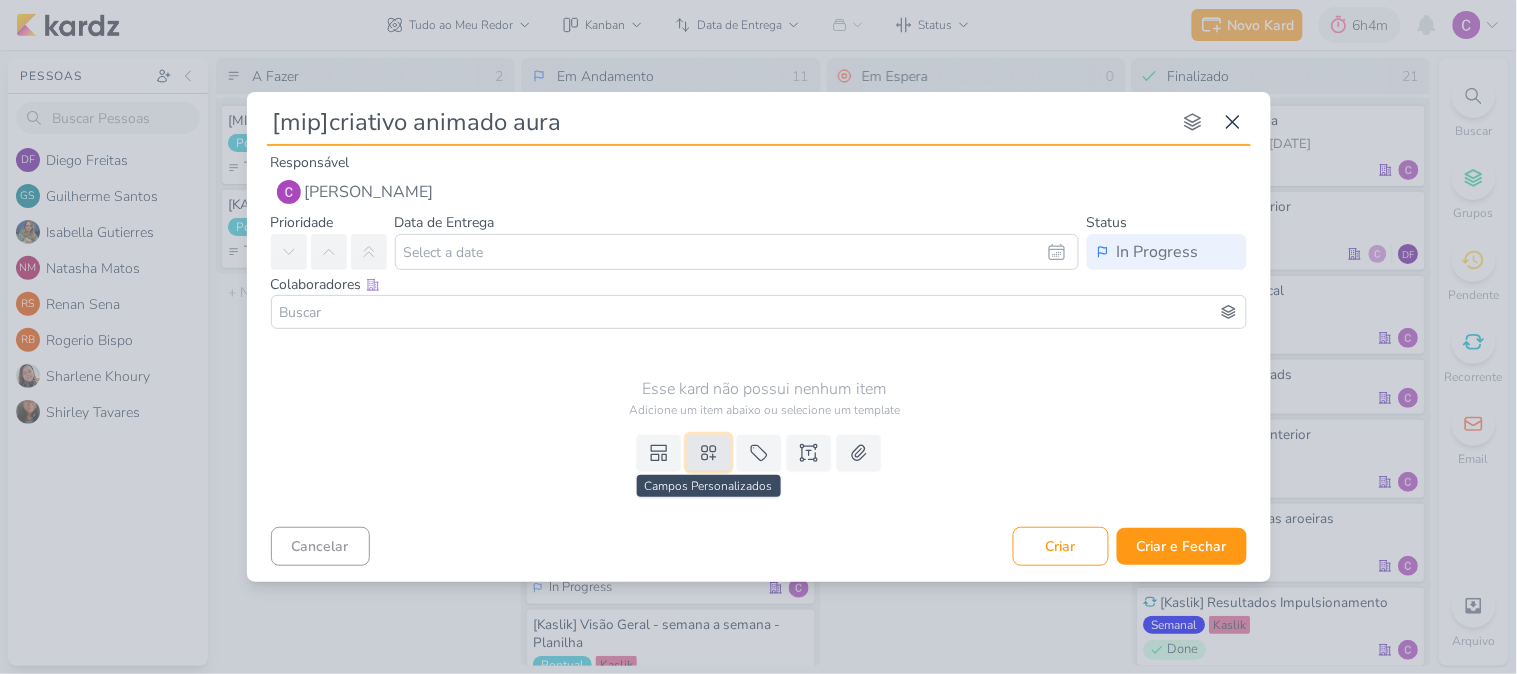 click 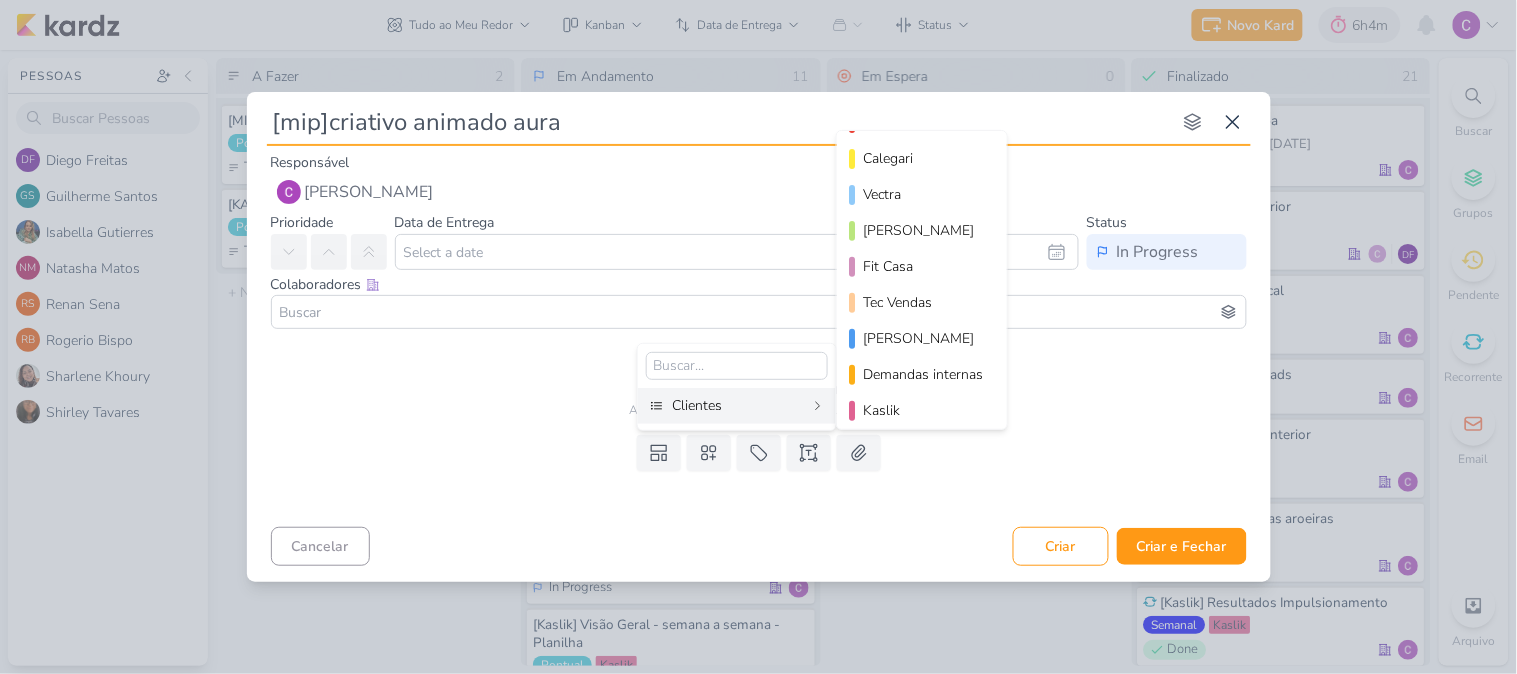 scroll, scrollTop: 290, scrollLeft: 0, axis: vertical 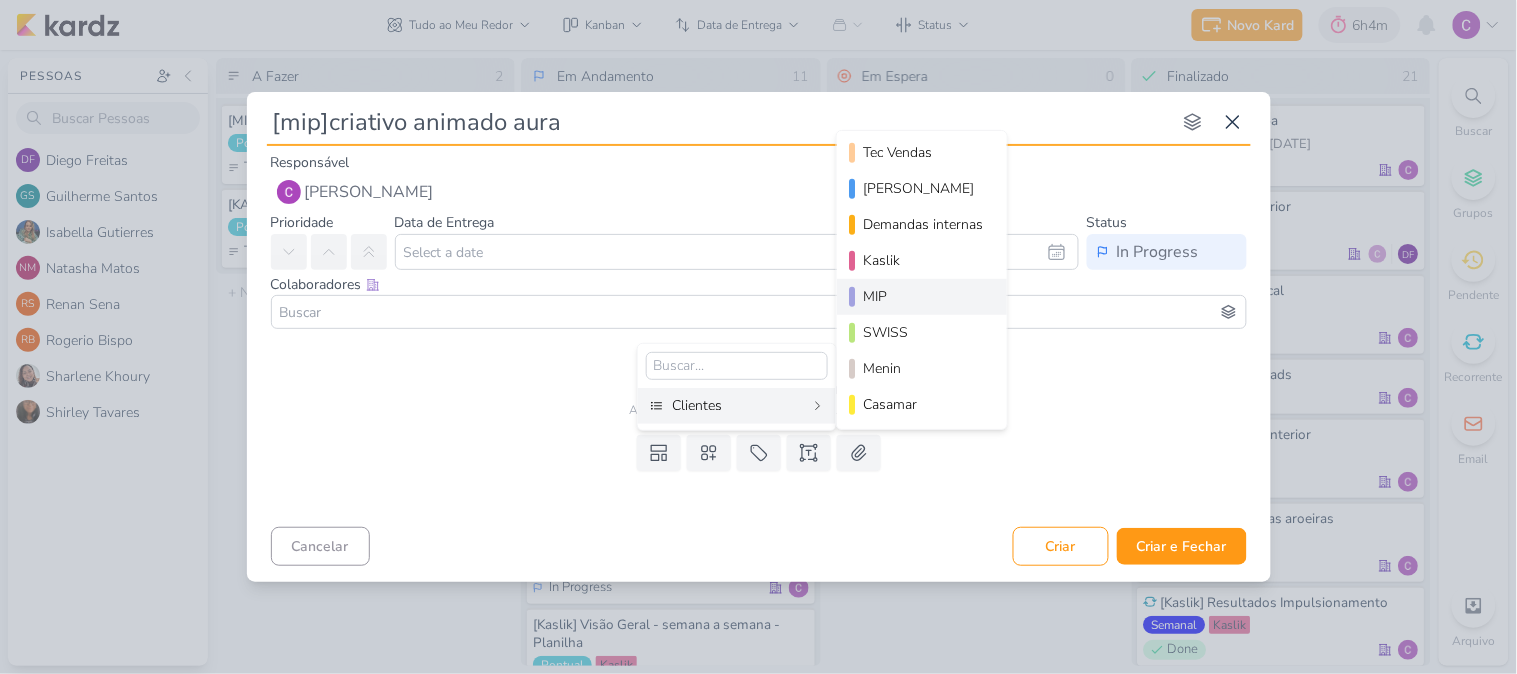 click on "MIP" at bounding box center (923, 296) 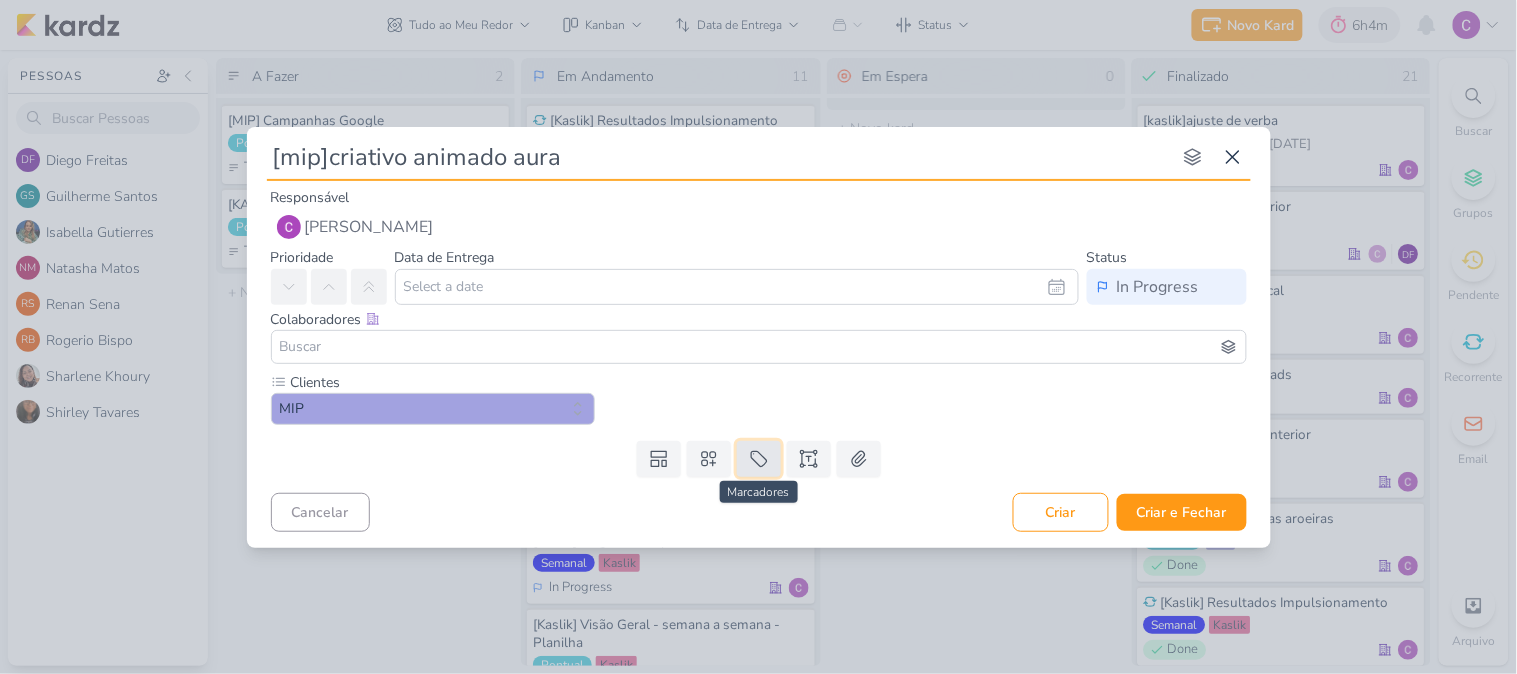click 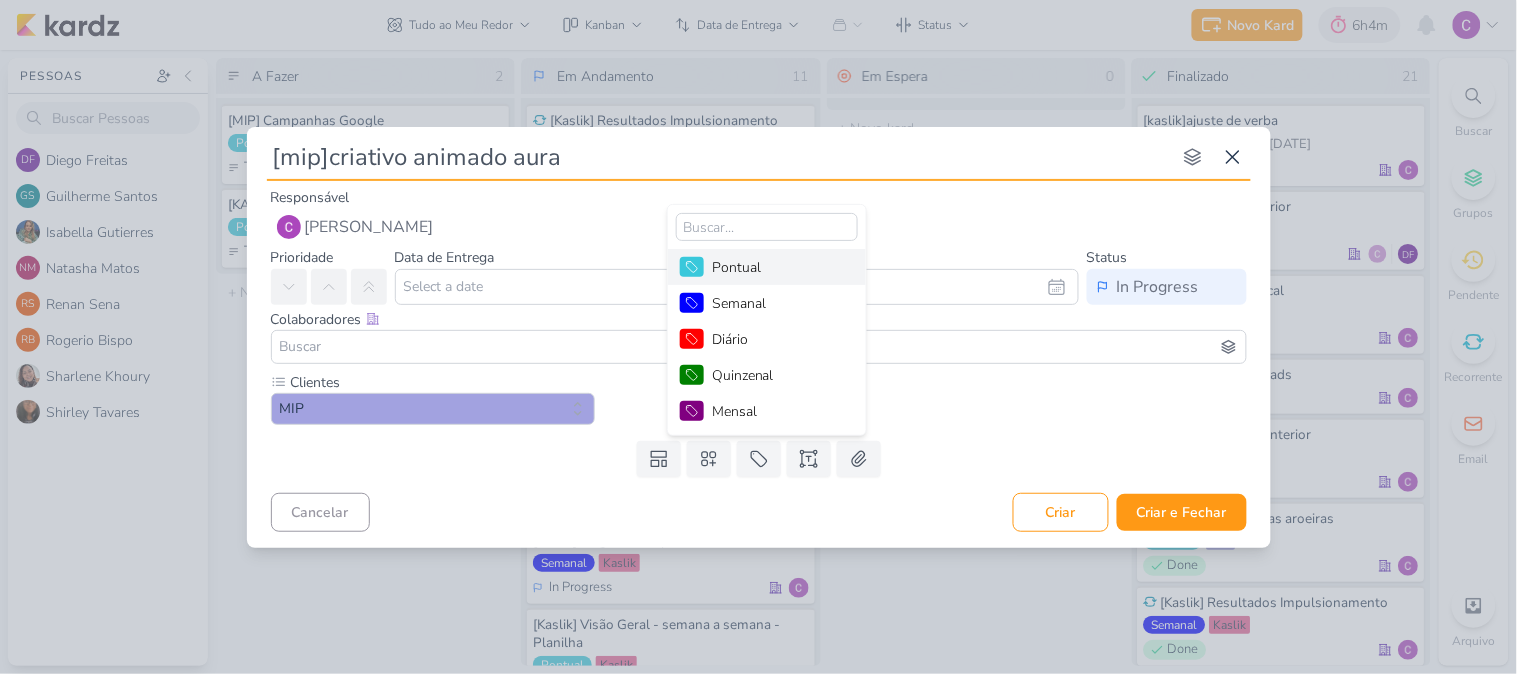 click on "Pontual" at bounding box center (777, 267) 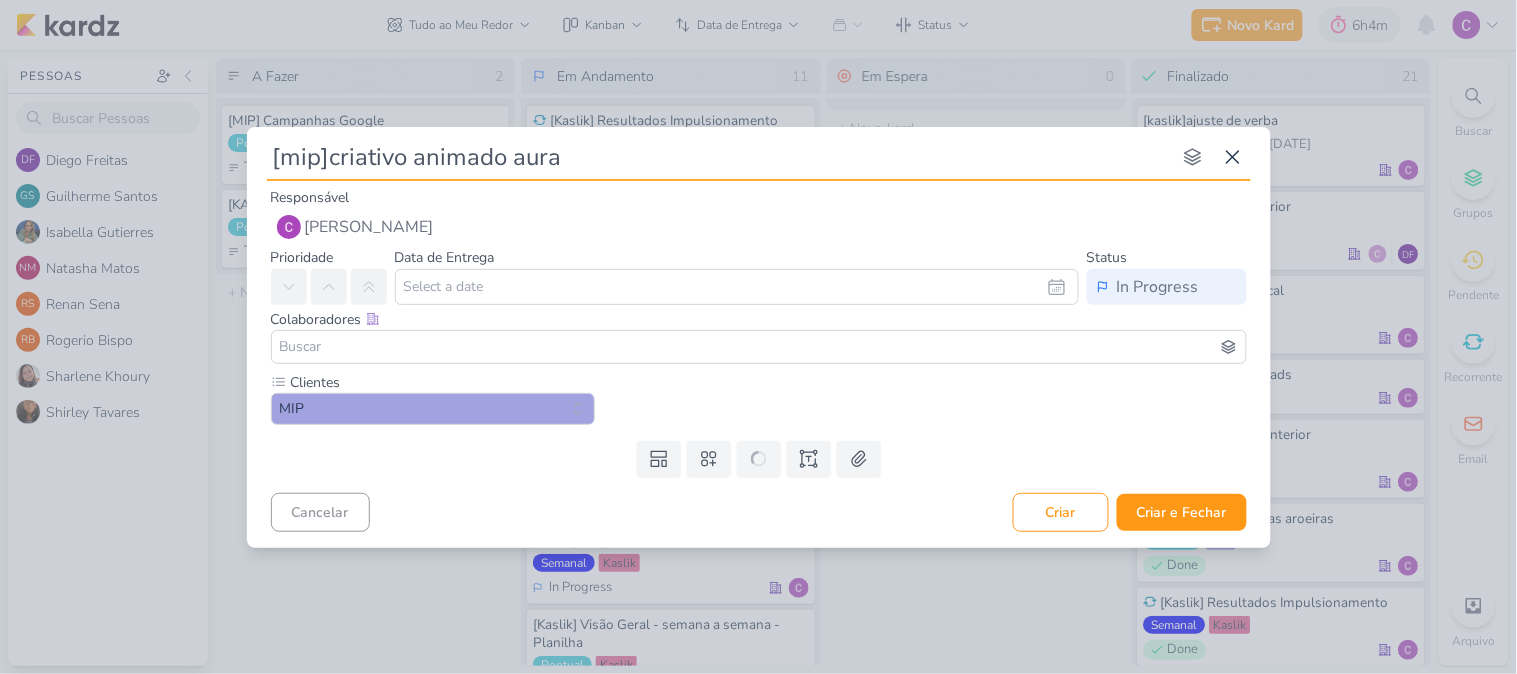 type 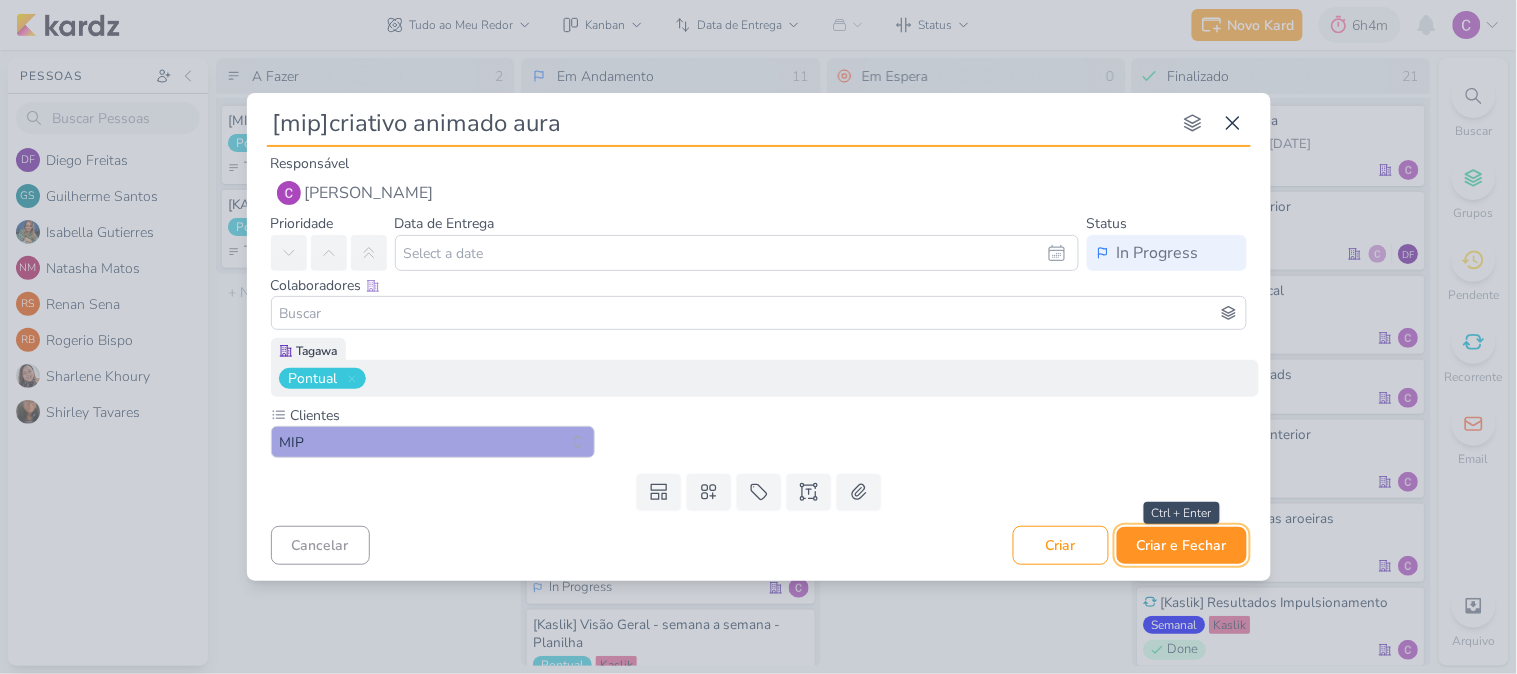 click on "Criar e Fechar" at bounding box center [1182, 545] 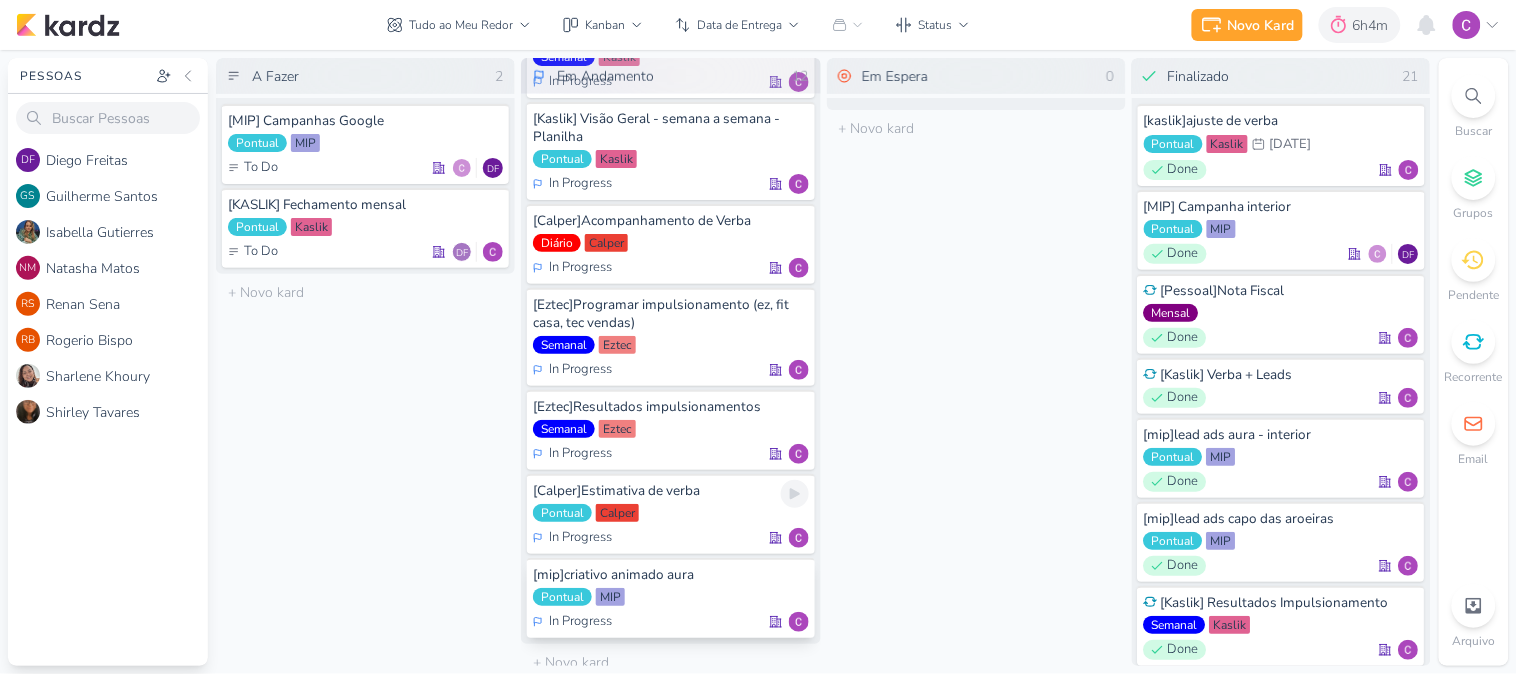 scroll, scrollTop: 508, scrollLeft: 0, axis: vertical 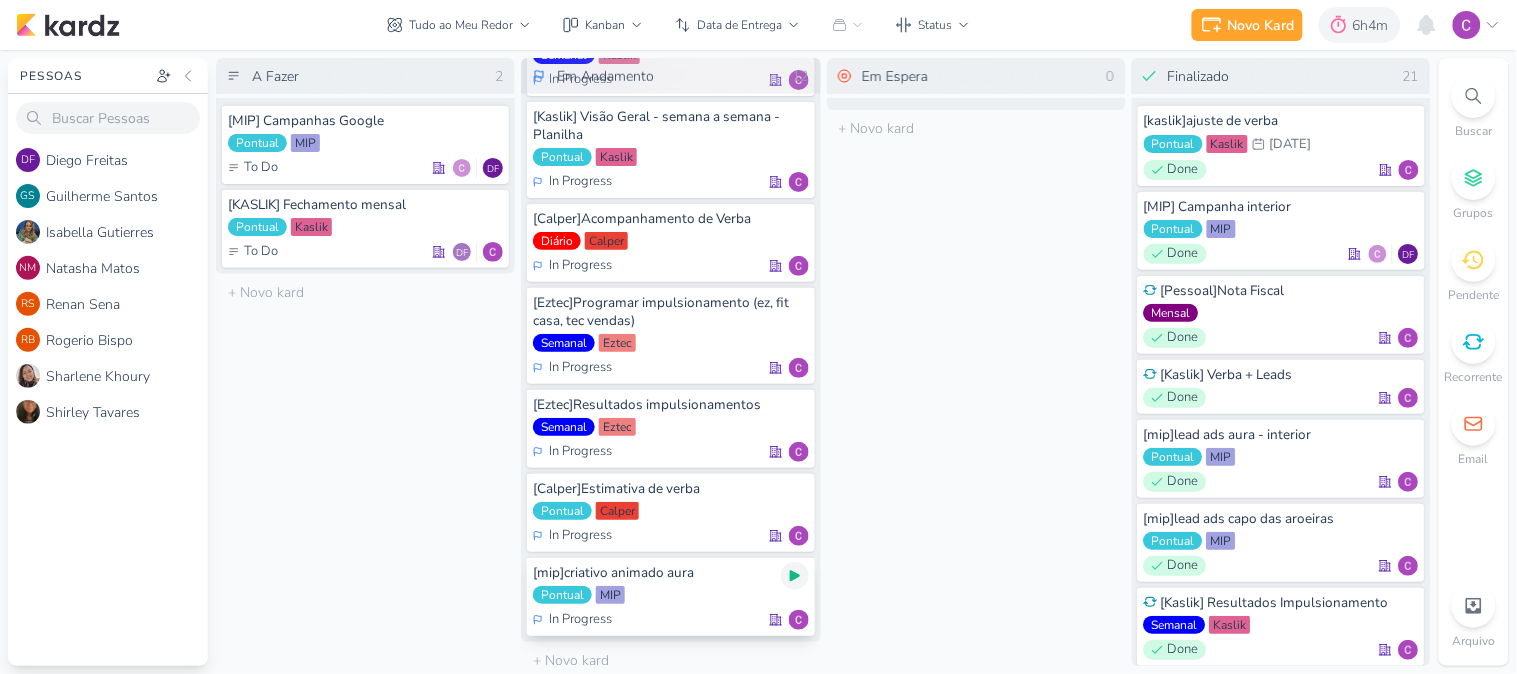 click 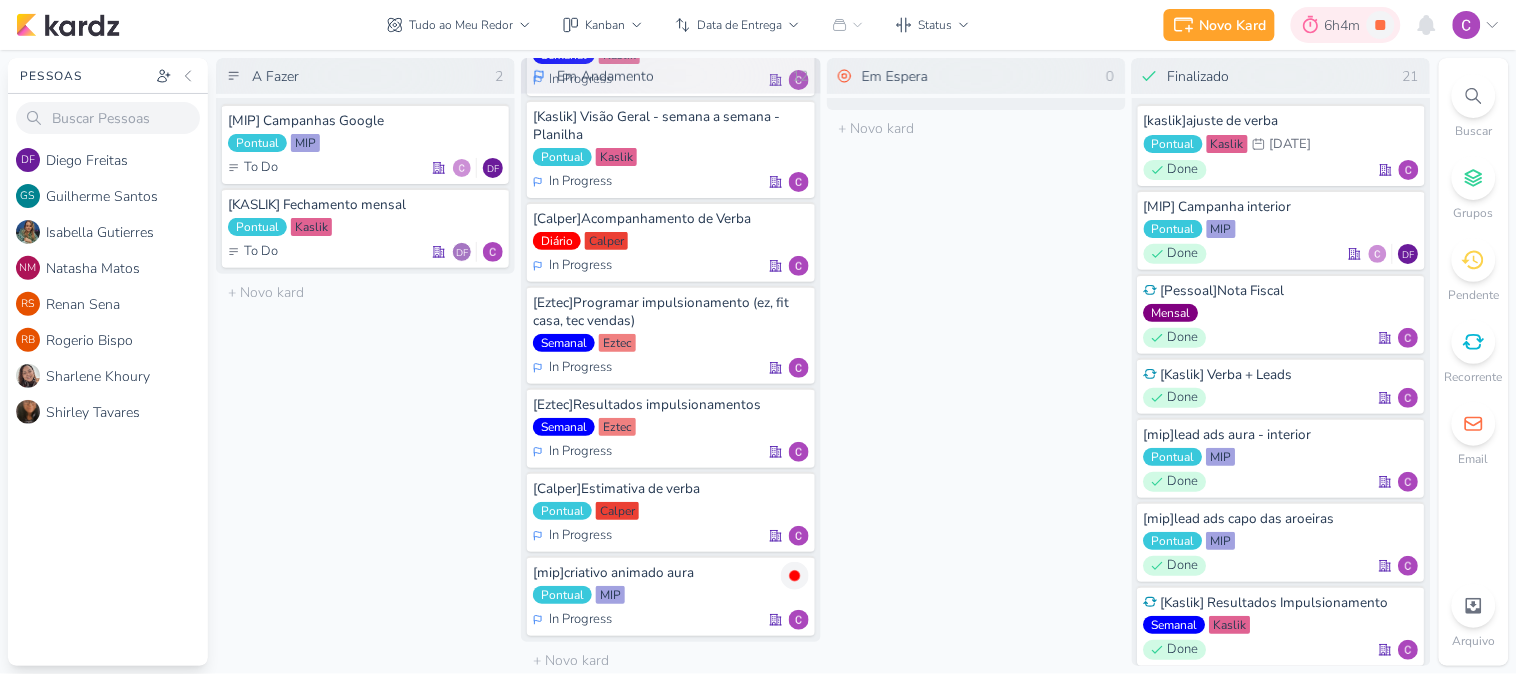 click on "6h4m" at bounding box center [1346, 25] 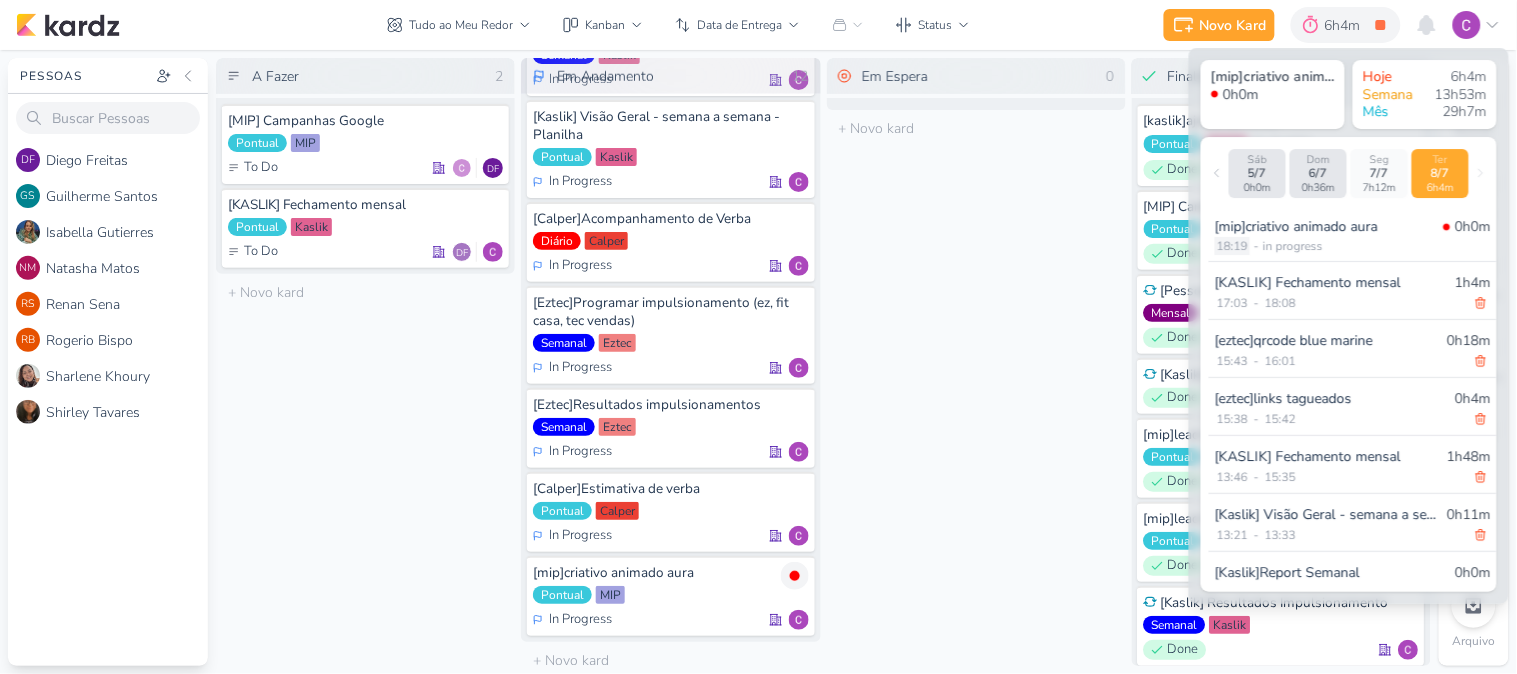 click on "18:19" at bounding box center (1232, 246) 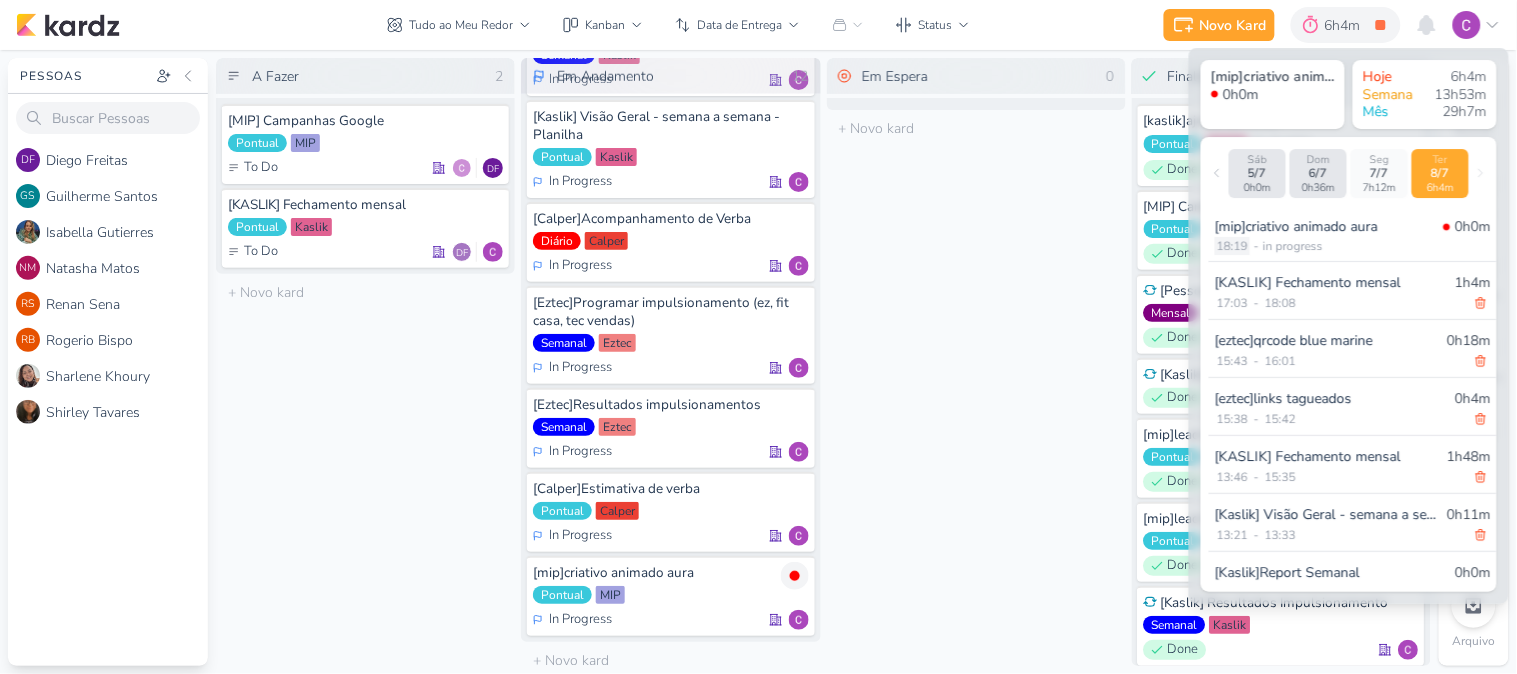 select on "18" 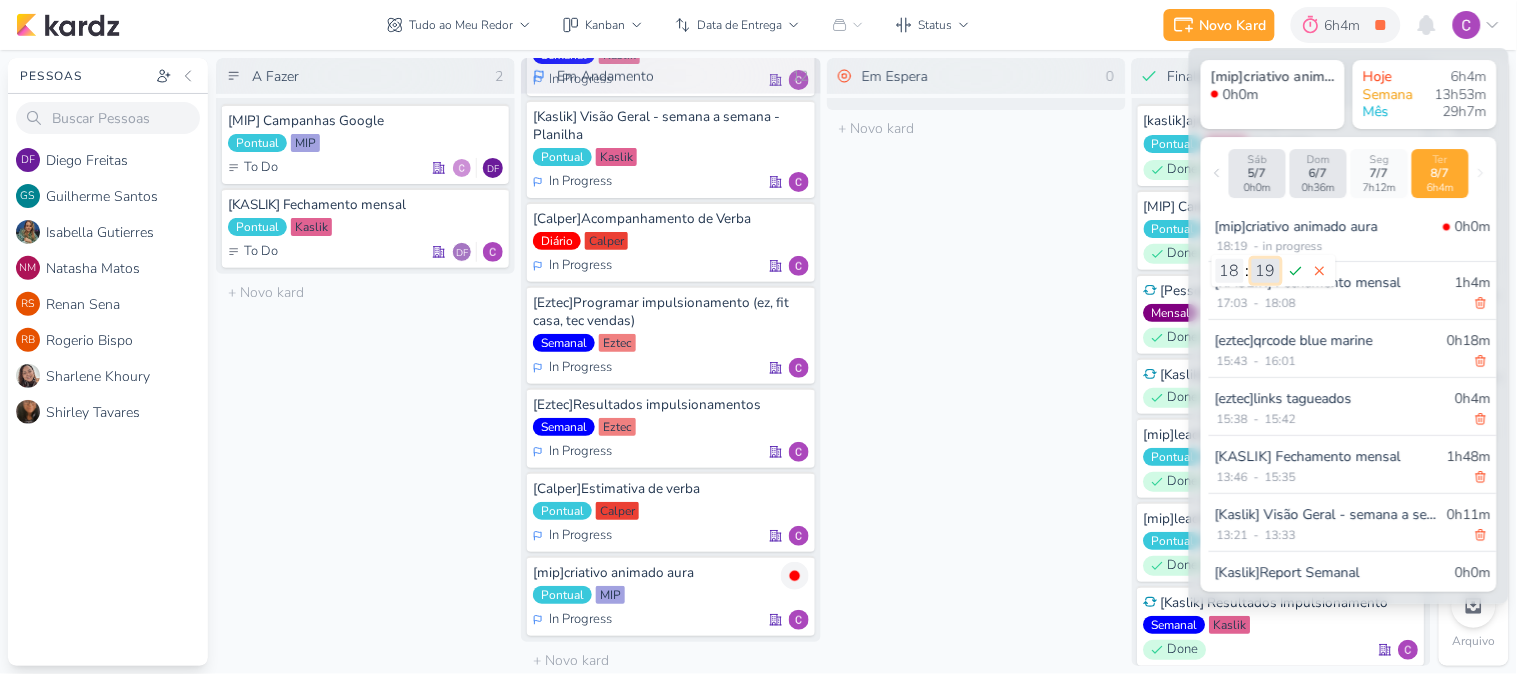 click on "00 01 02 03 04 05 06 07 08 09 10 11 12 13 14 15 16 17 18 19 20 21 22 23 24 25 26 27 28 29 30 31 32 33 34 35 36 37 38 39 40 41 42 43 44 45 46 47 48 49 50 51 52 53 54 55 56 57 58 59" at bounding box center (1266, 271) 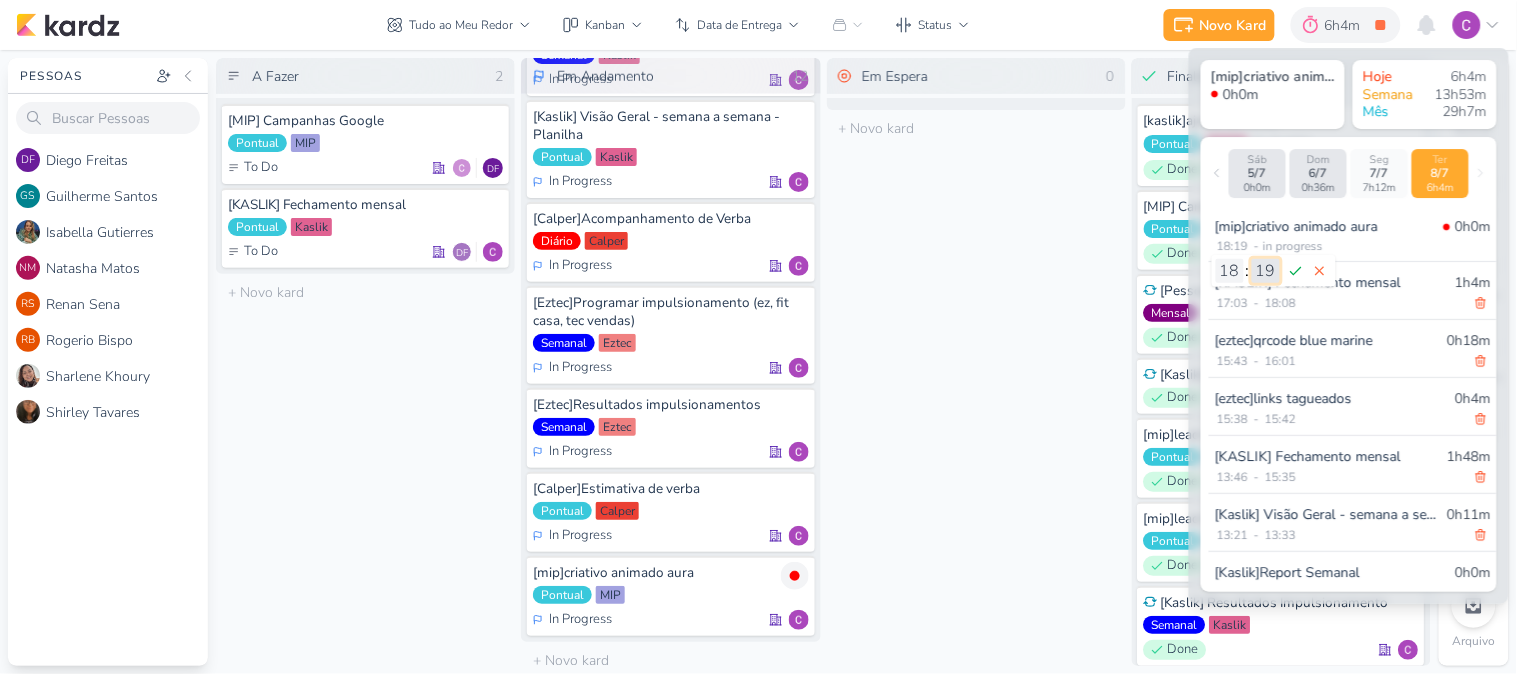 select on "10" 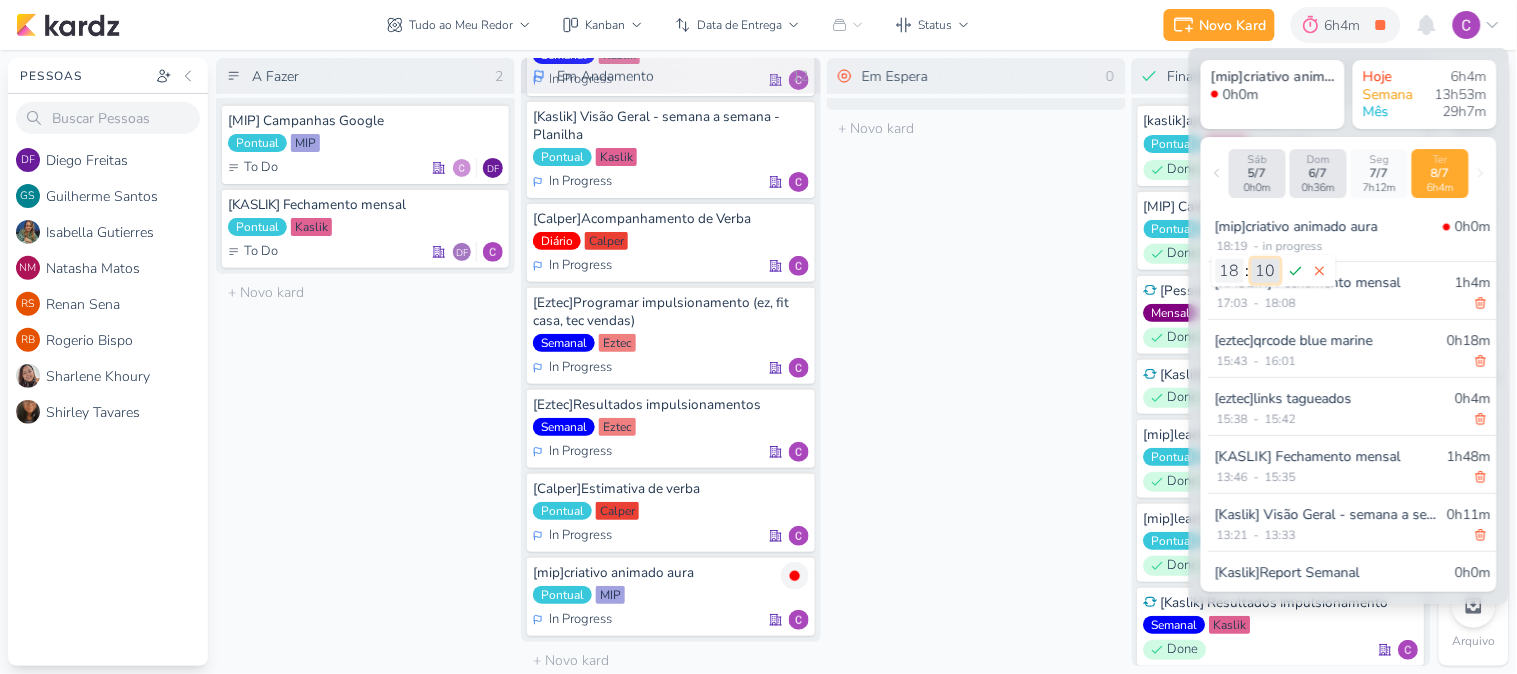 click on "00 01 02 03 04 05 06 07 08 09 10 11 12 13 14 15 16 17 18 19 20 21 22 23 24 25 26 27 28 29 30 31 32 33 34 35 36 37 38 39 40 41 42 43 44 45 46 47 48 49 50 51 52 53 54 55 56 57 58 59" at bounding box center [1266, 271] 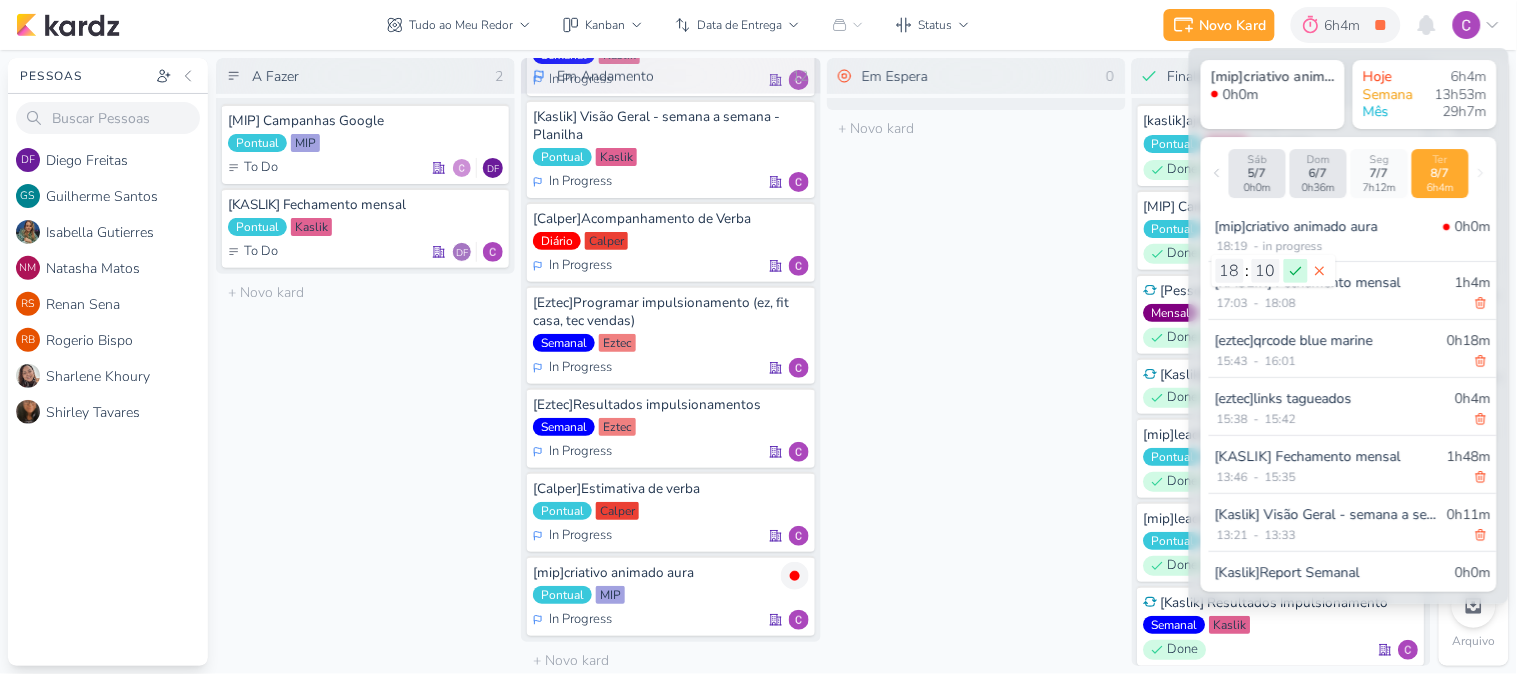 click 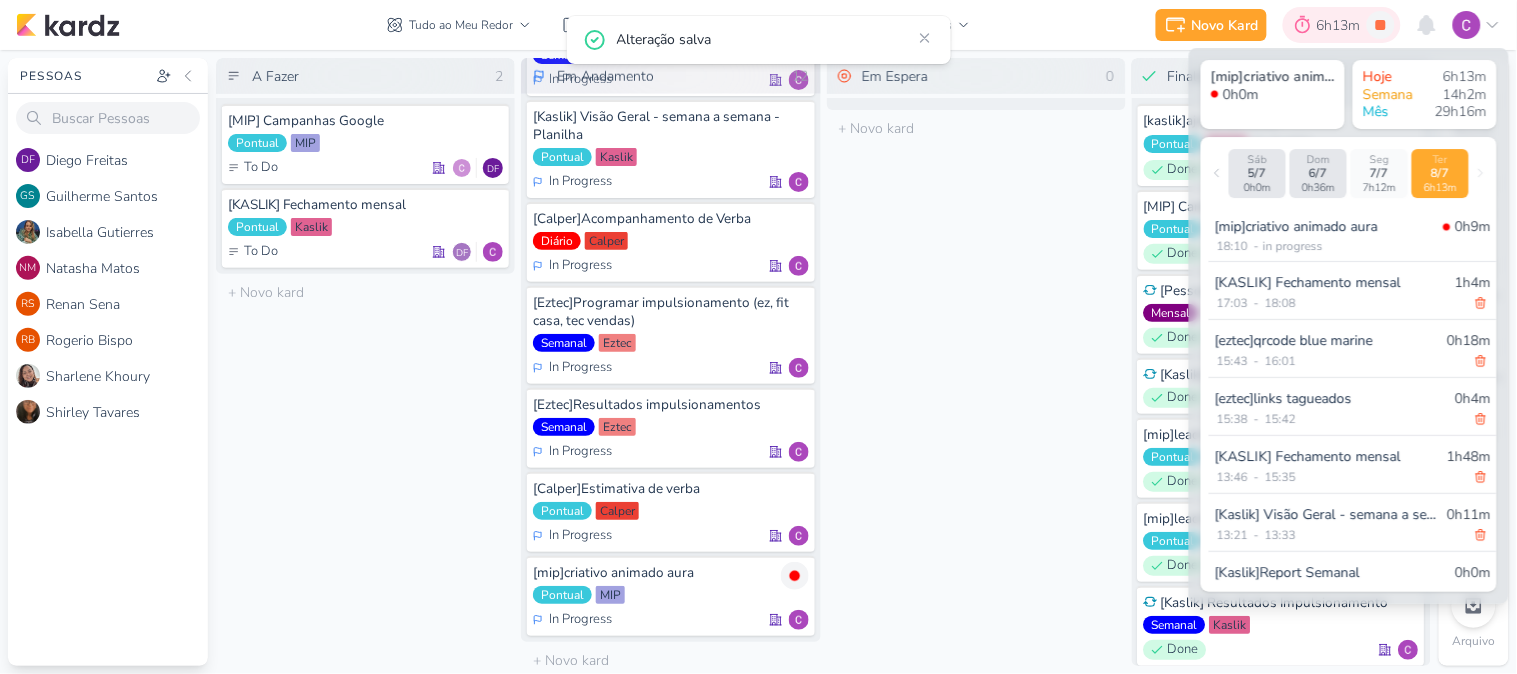 click 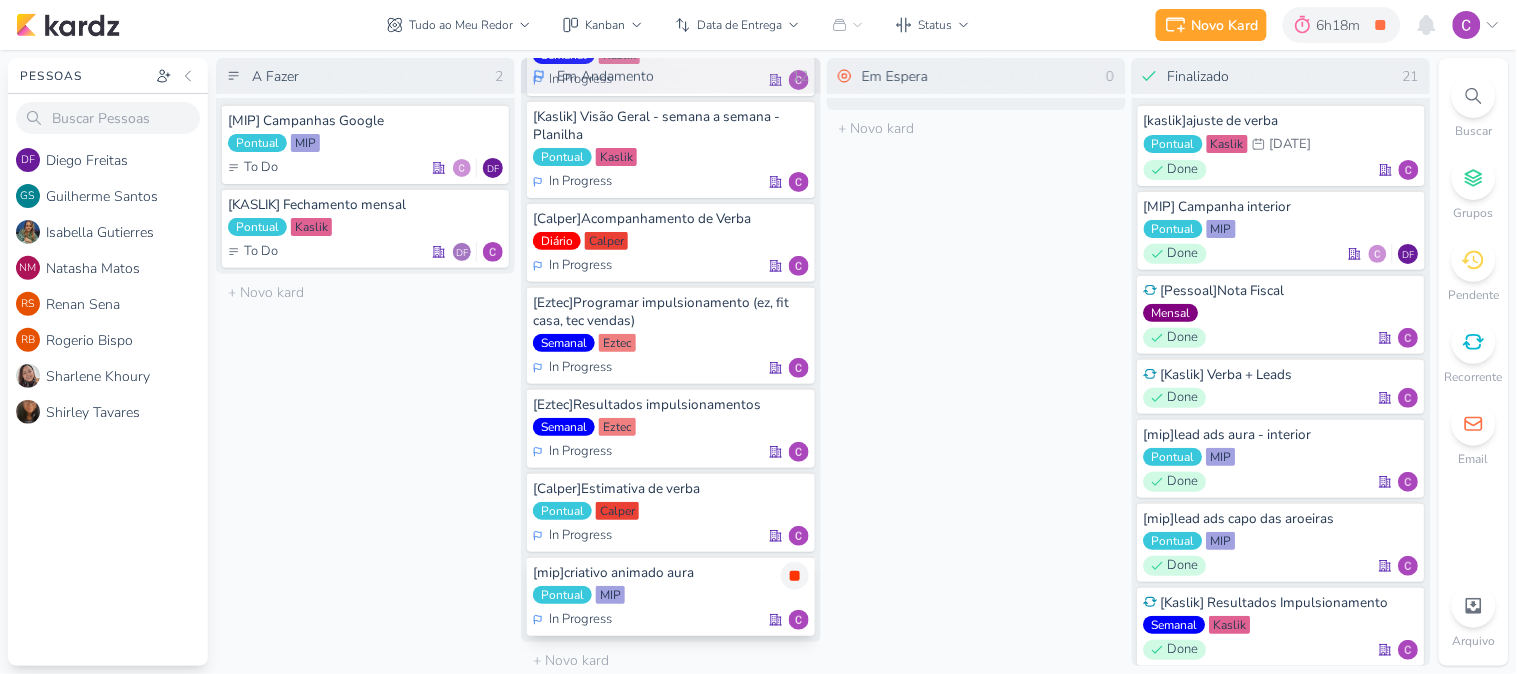 click 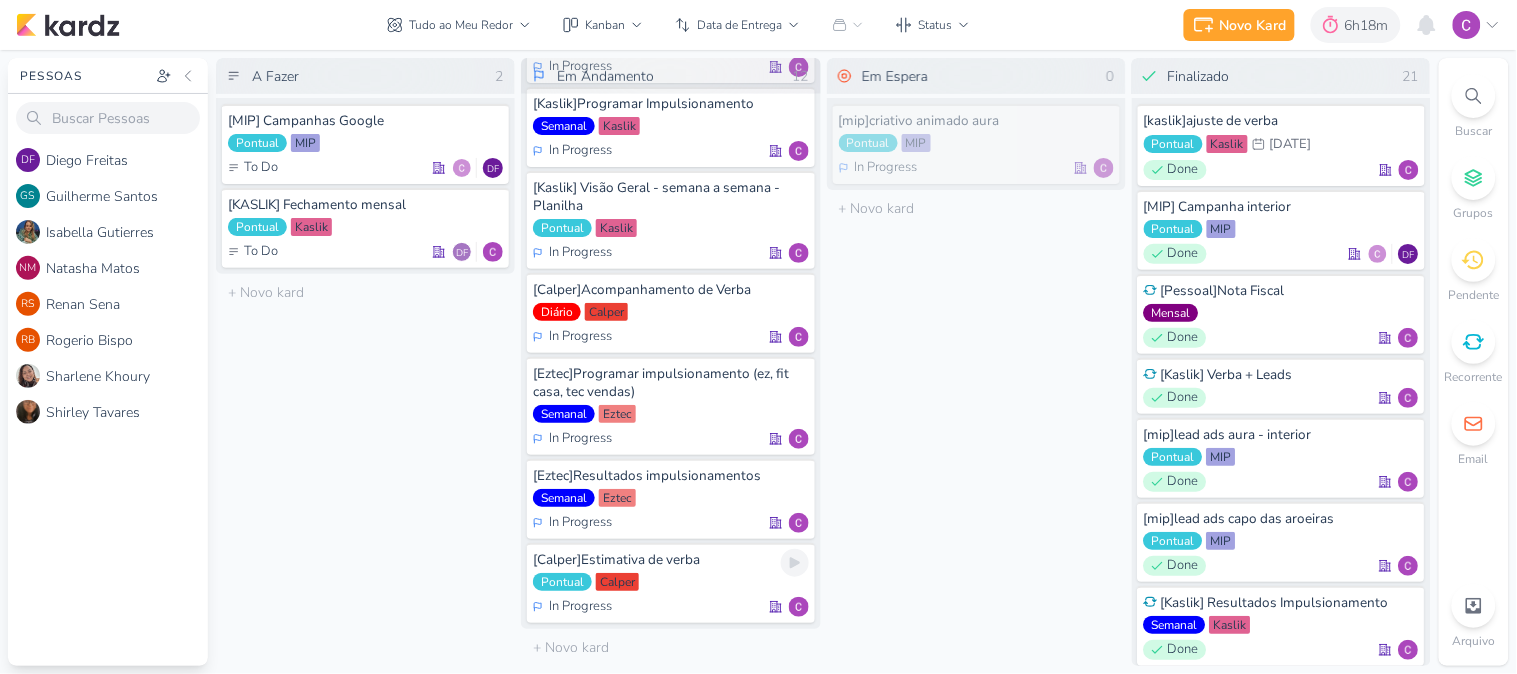 scroll, scrollTop: 425, scrollLeft: 0, axis: vertical 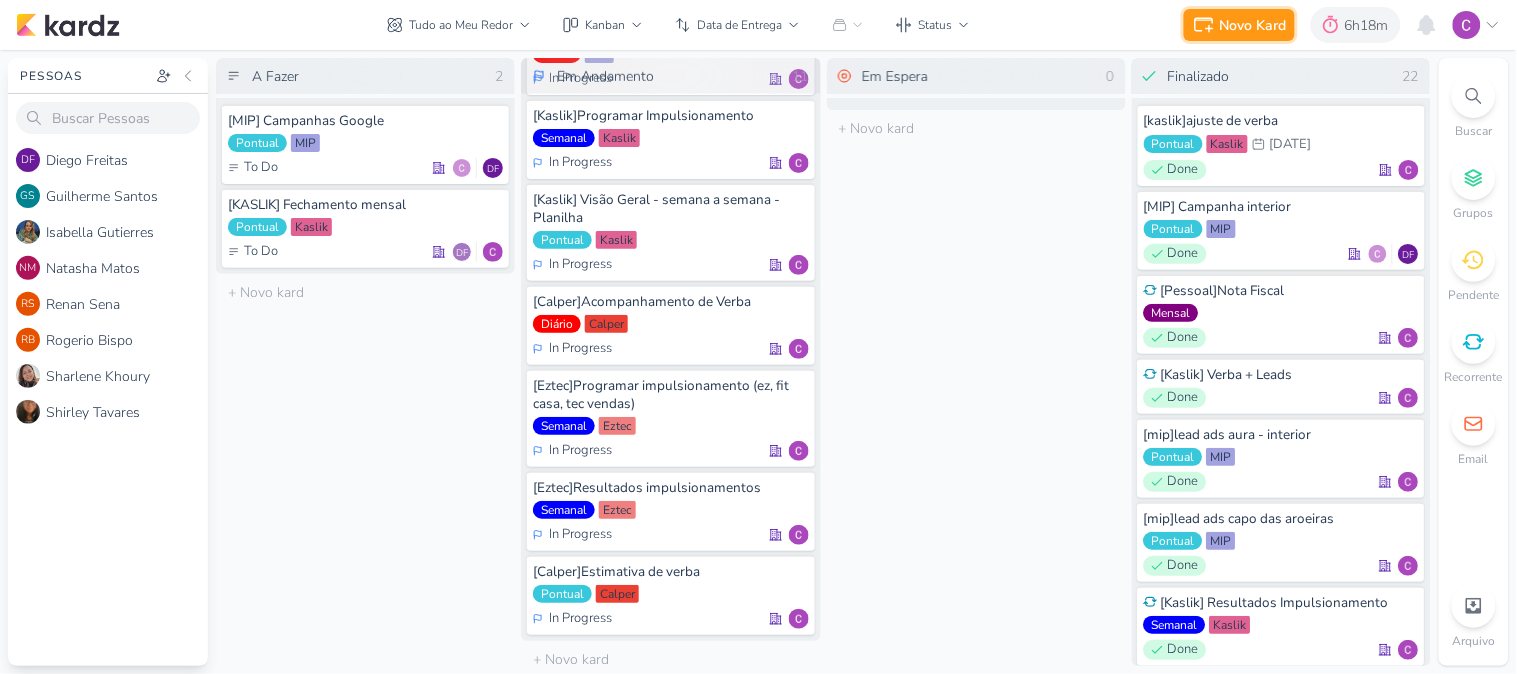 click on "Novo Kard" at bounding box center (1239, 25) 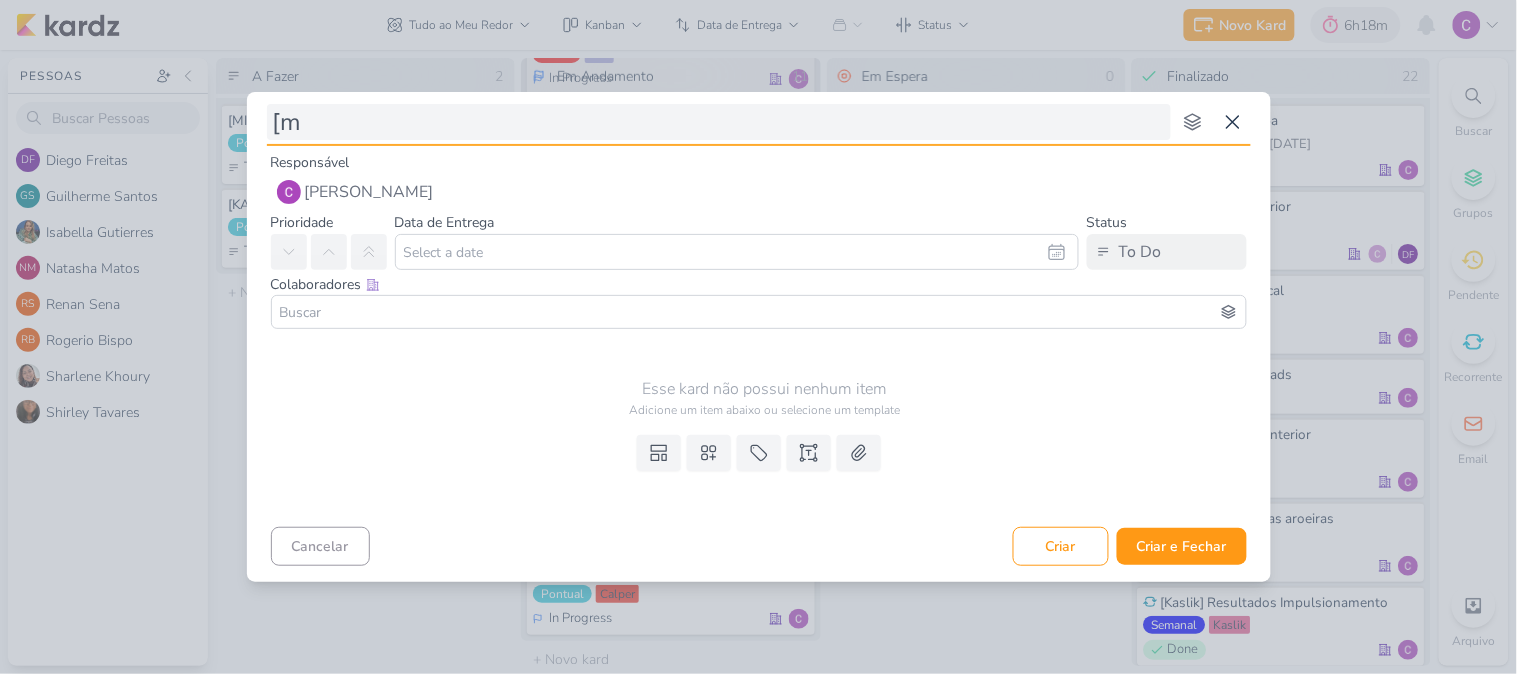 type on "[mi" 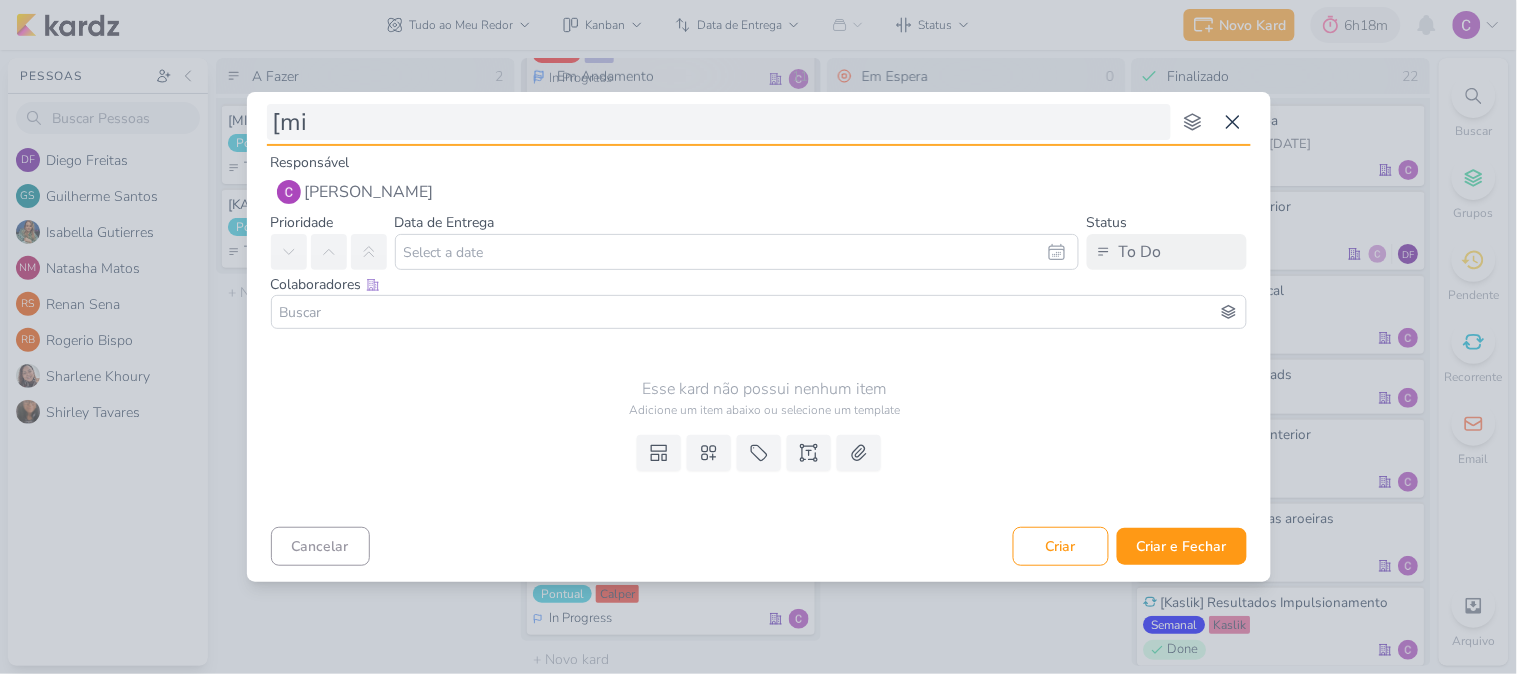 type on "[mip" 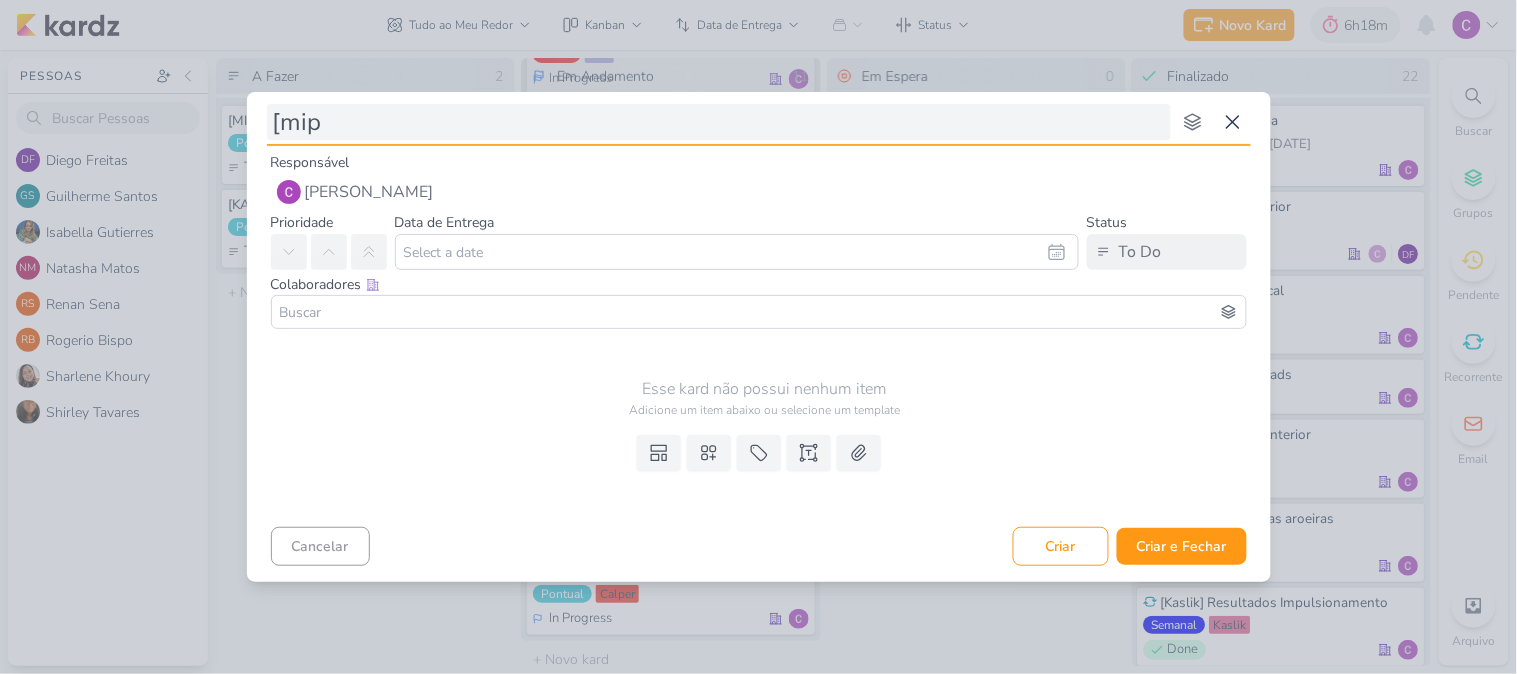 type 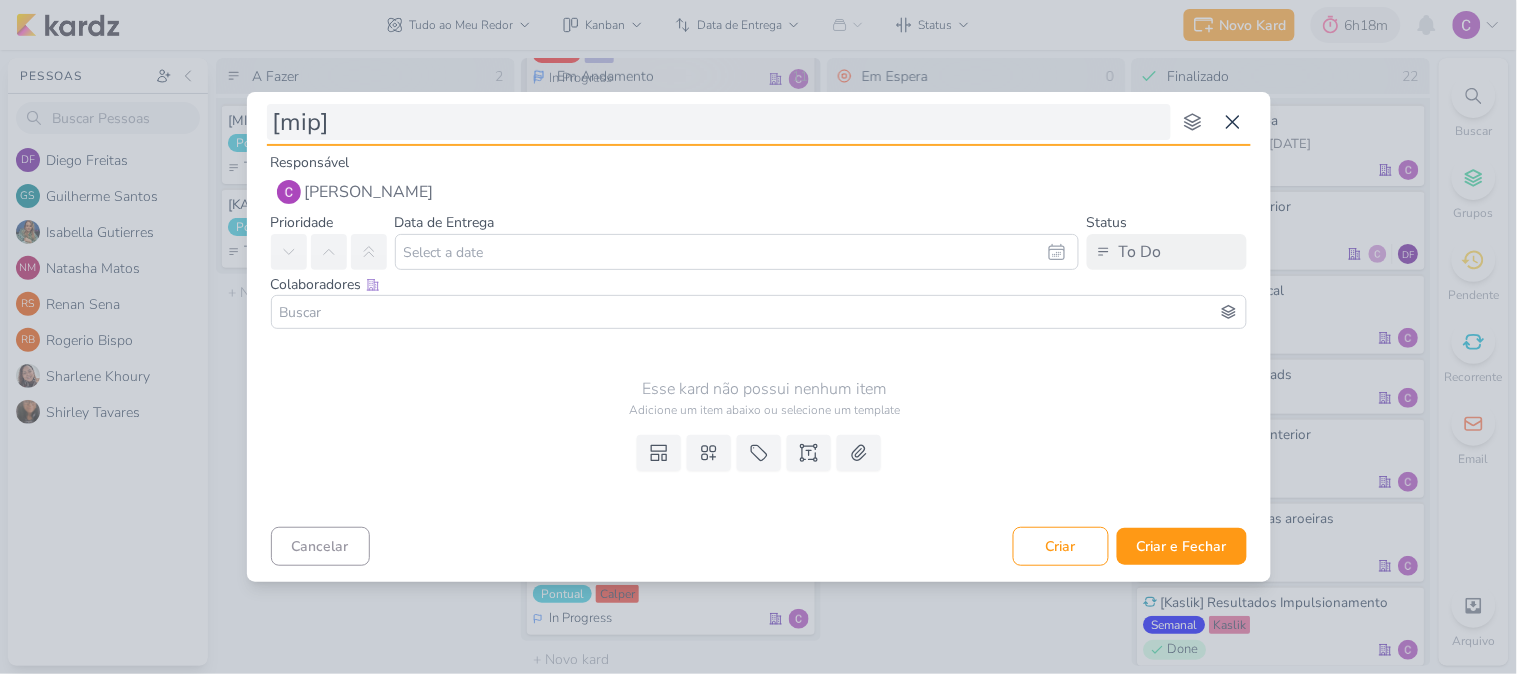 type 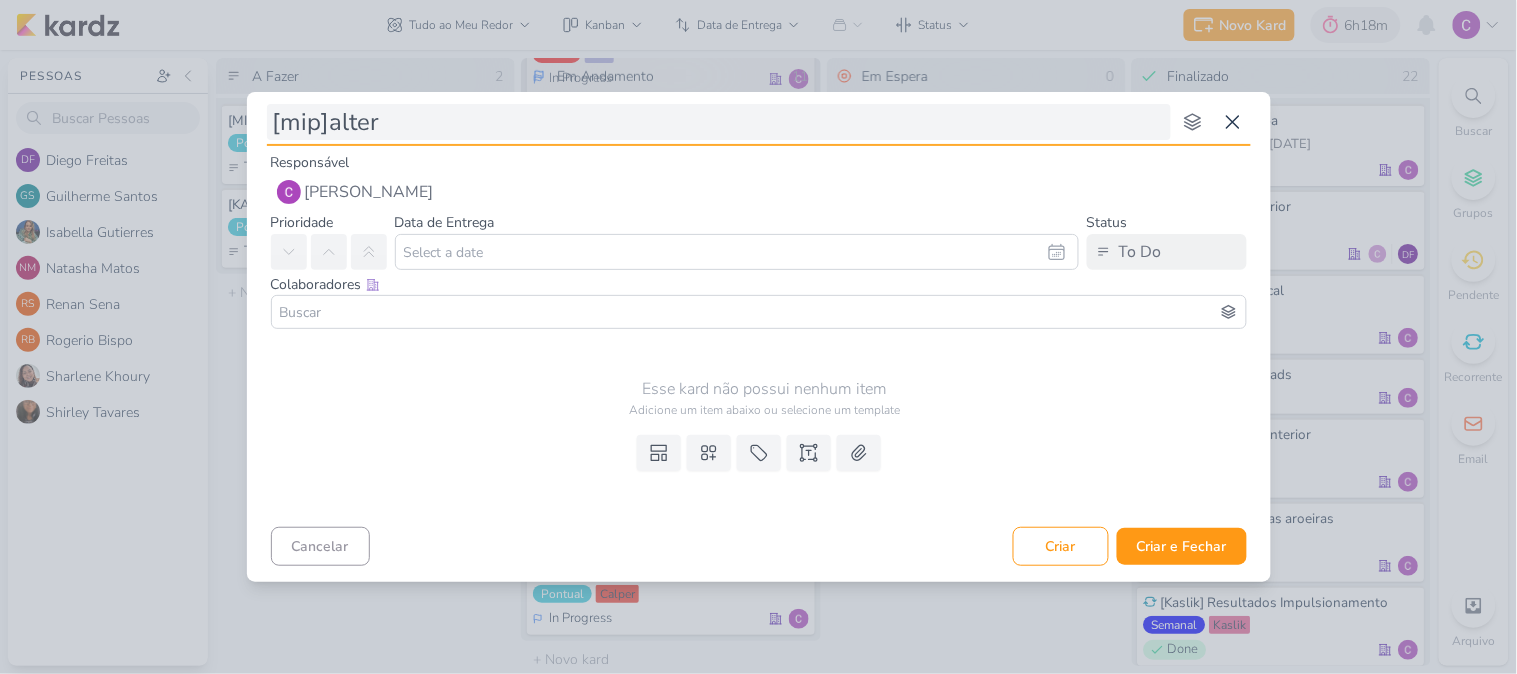 type on "[mip]altera" 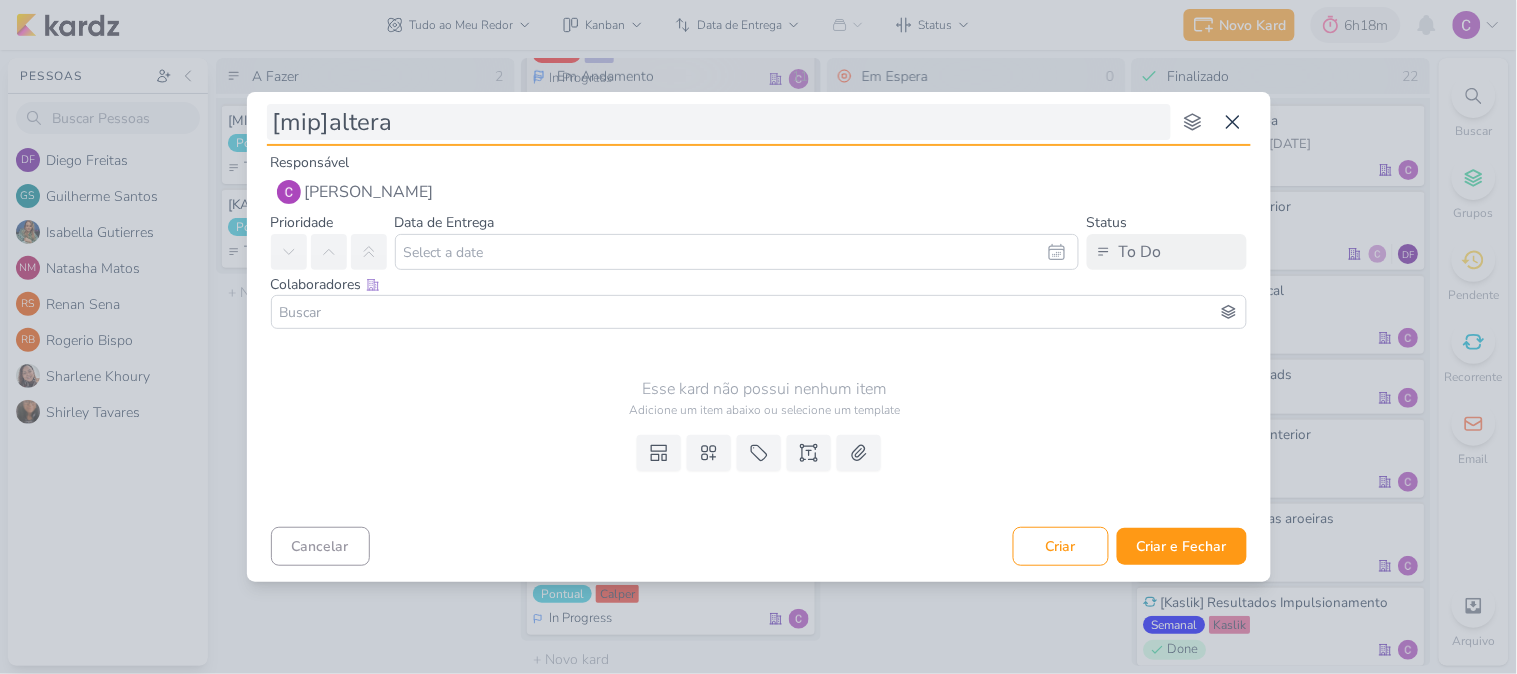 type 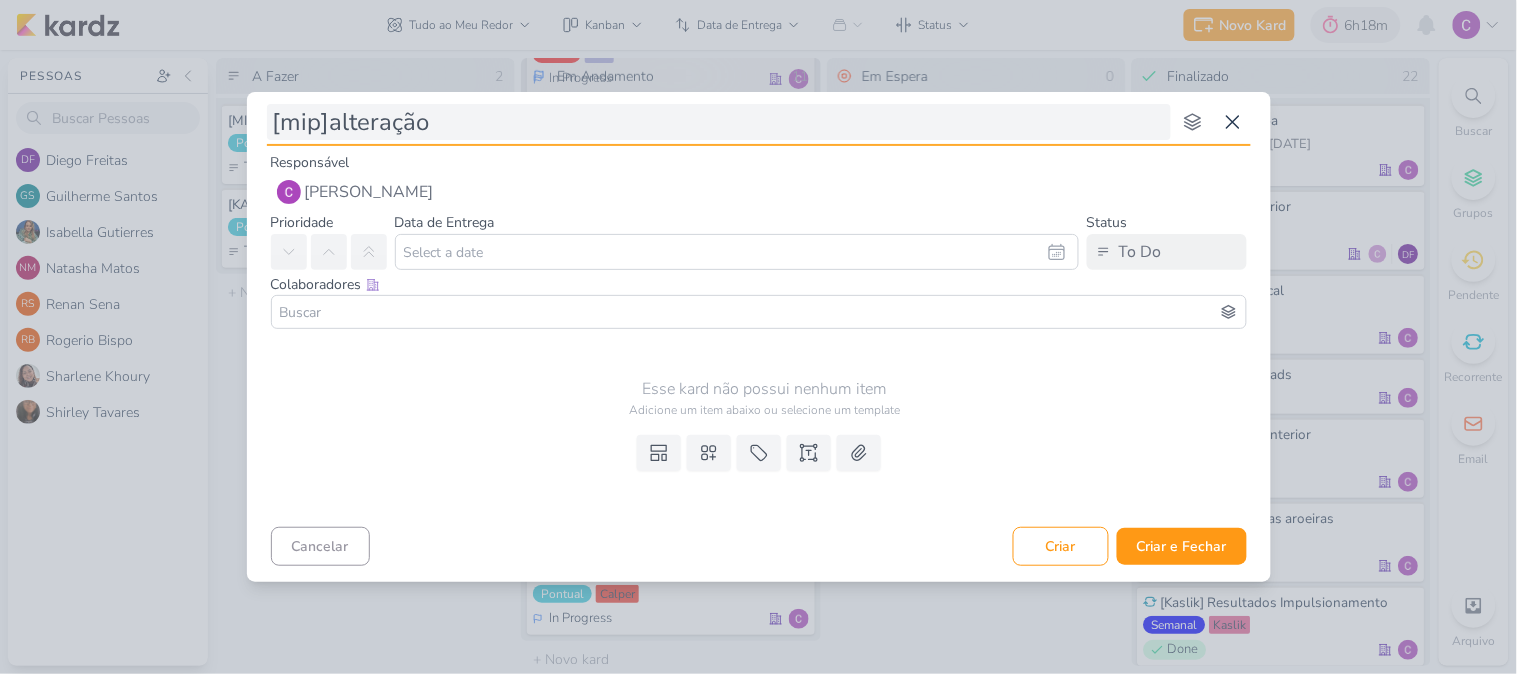 type on "[mip]alteração p" 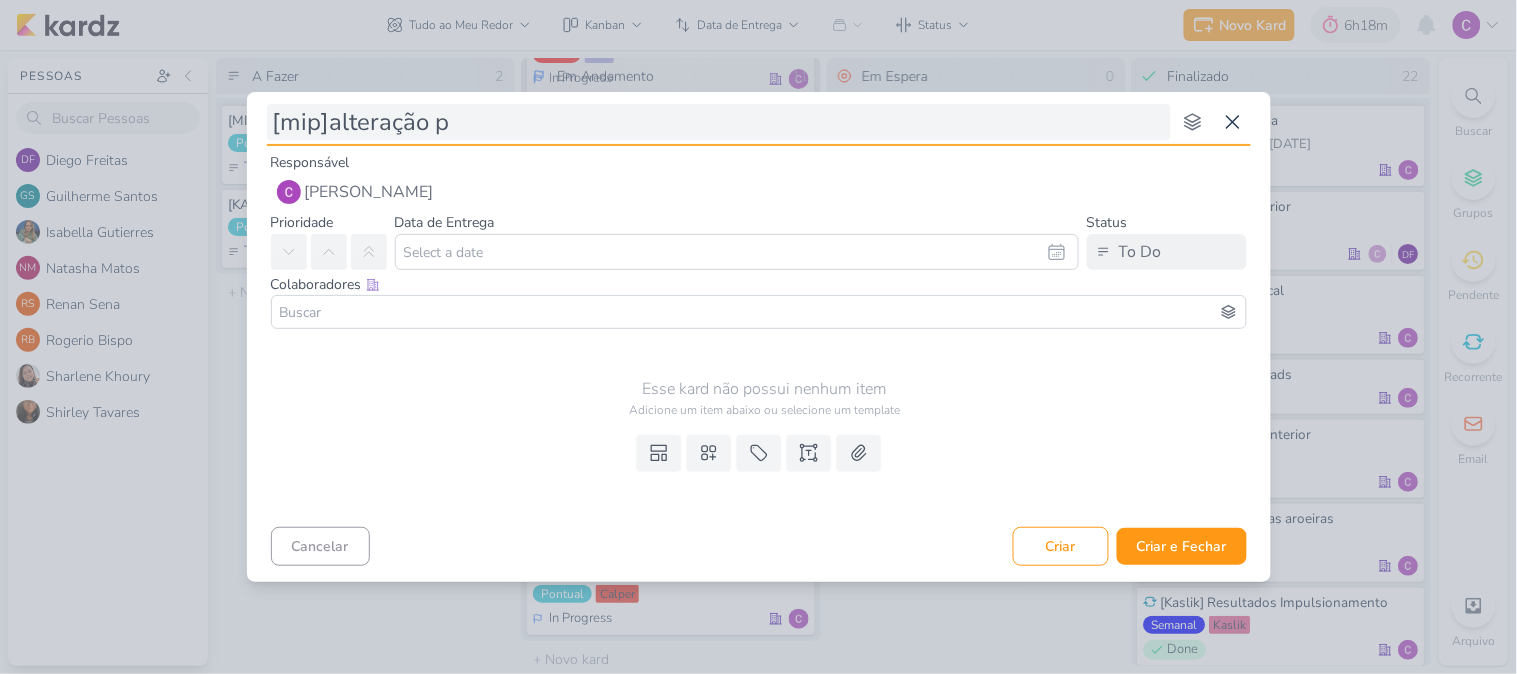 type 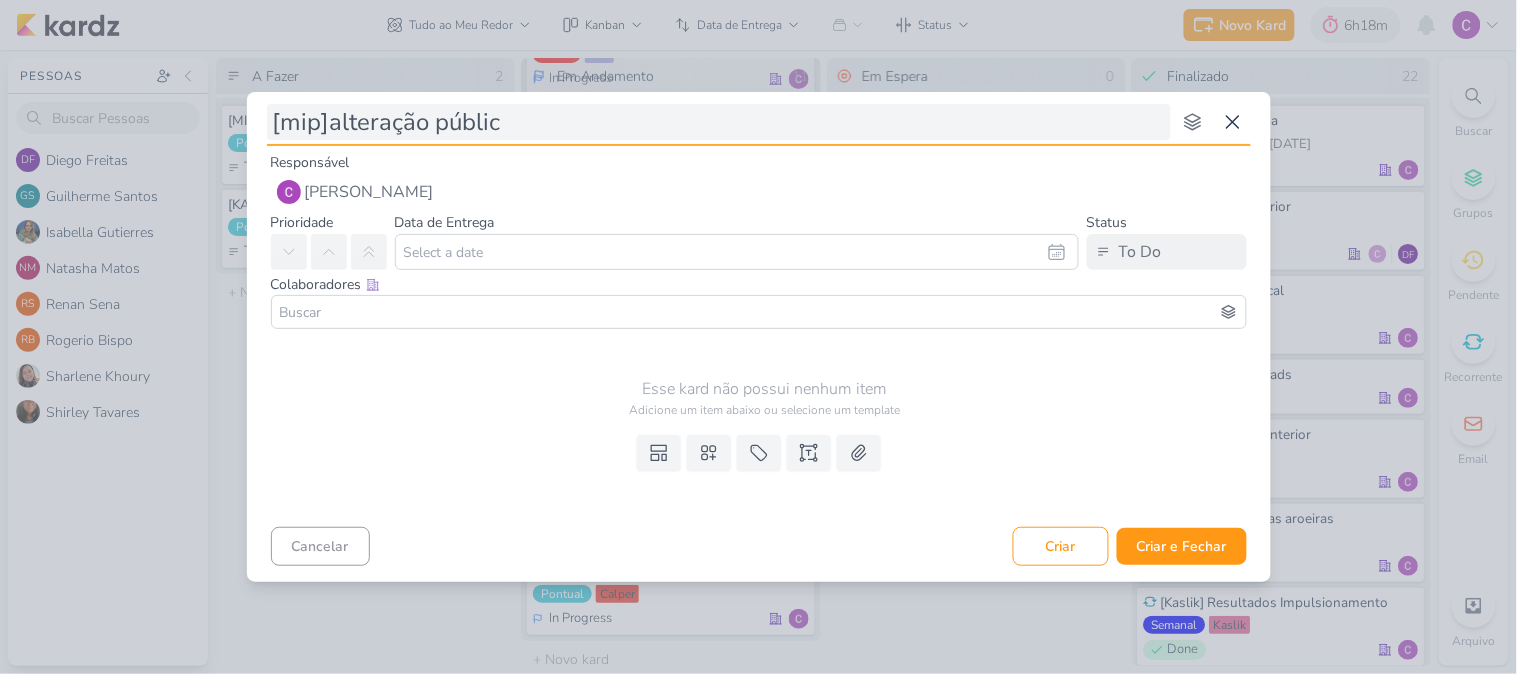 type on "[mip]alteração público" 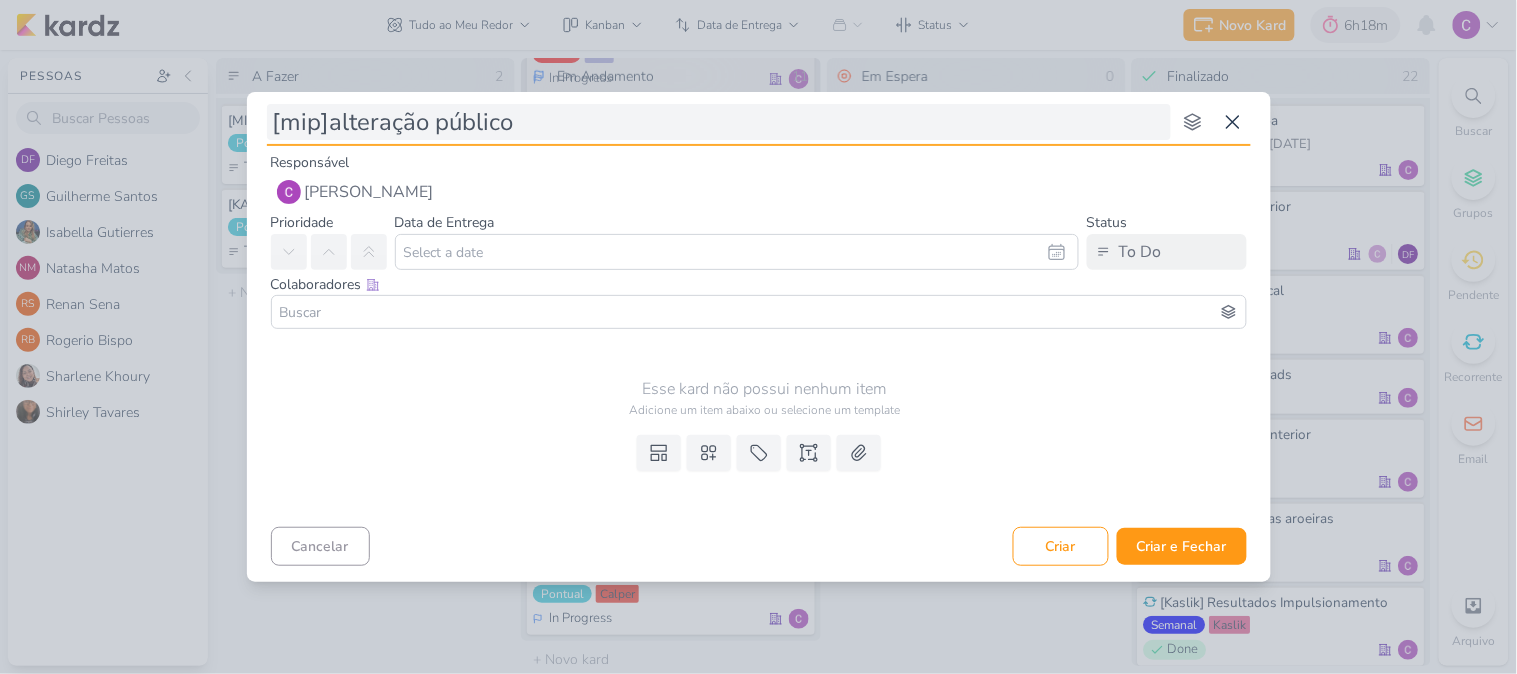 type 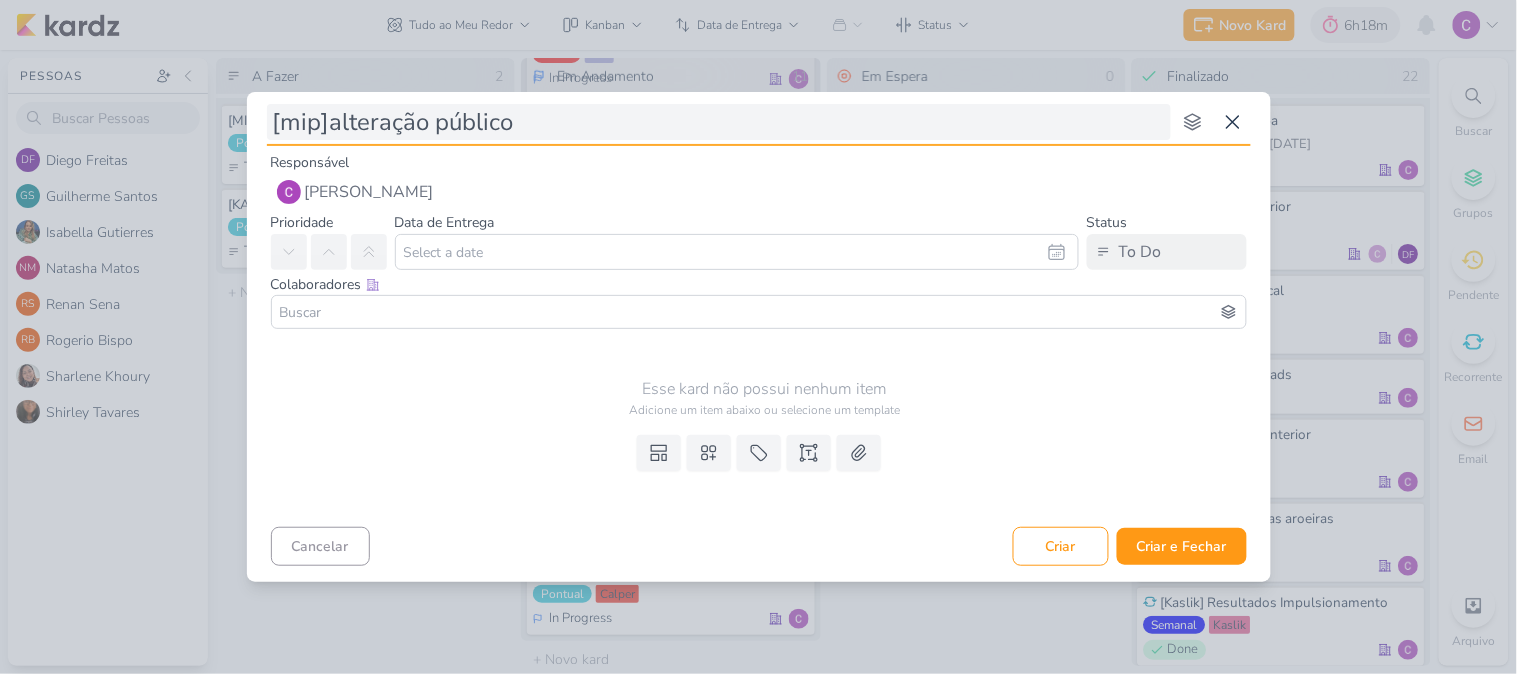 type on "[mip]alteração público C" 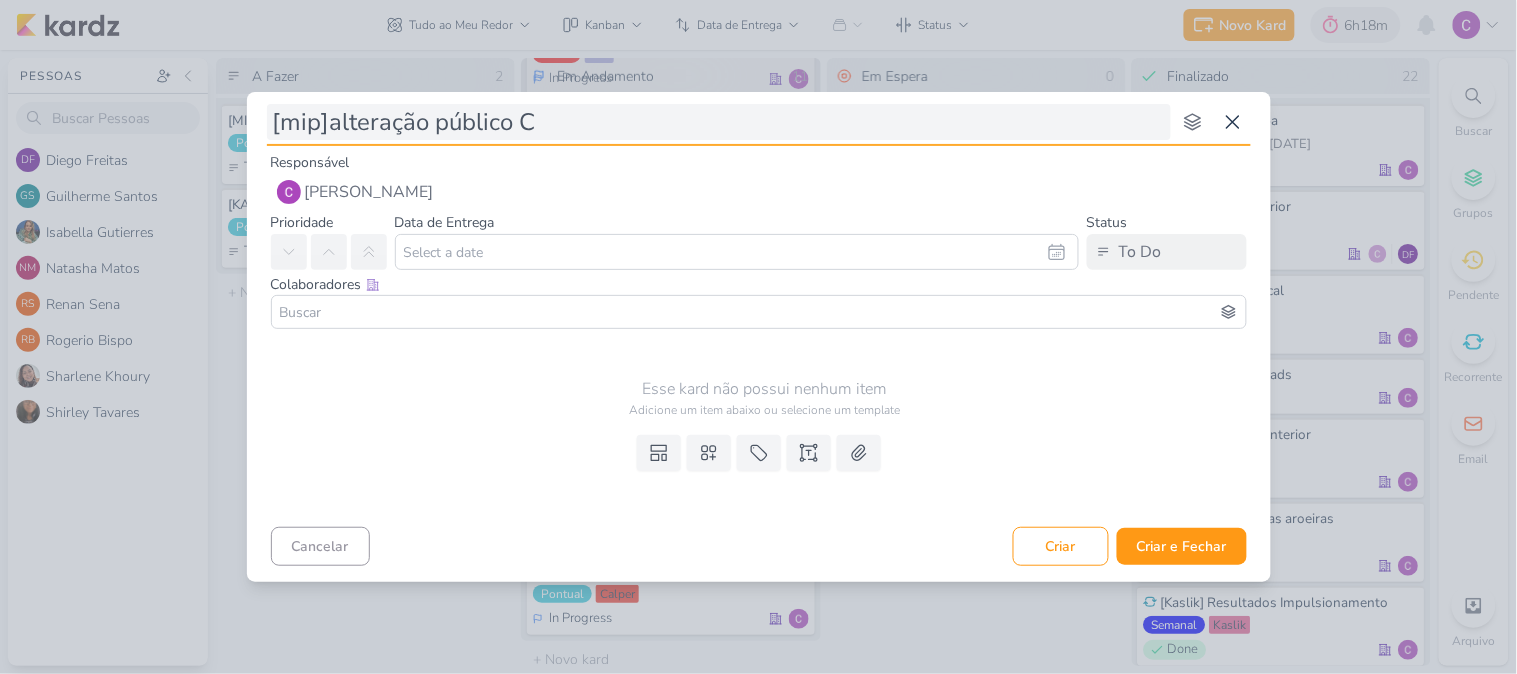 type 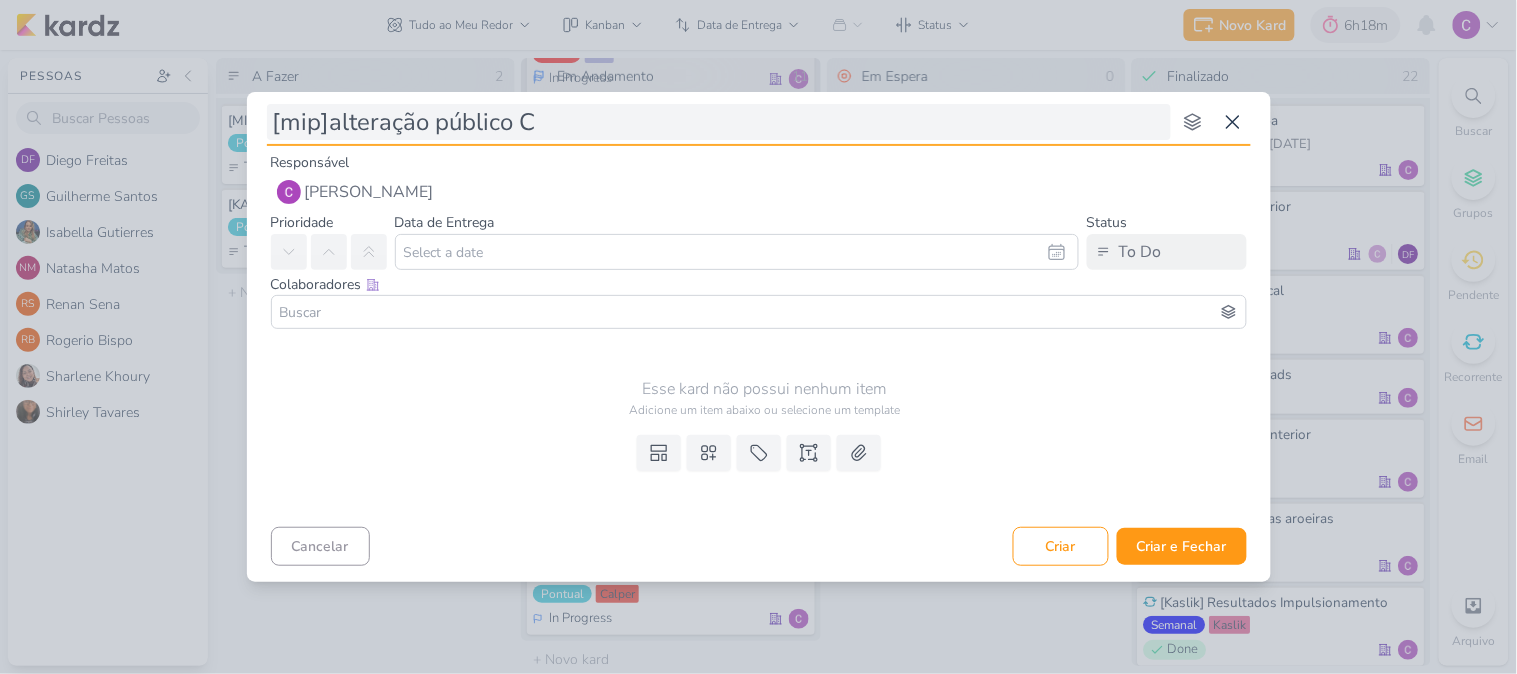 type on "[mip]alteração público" 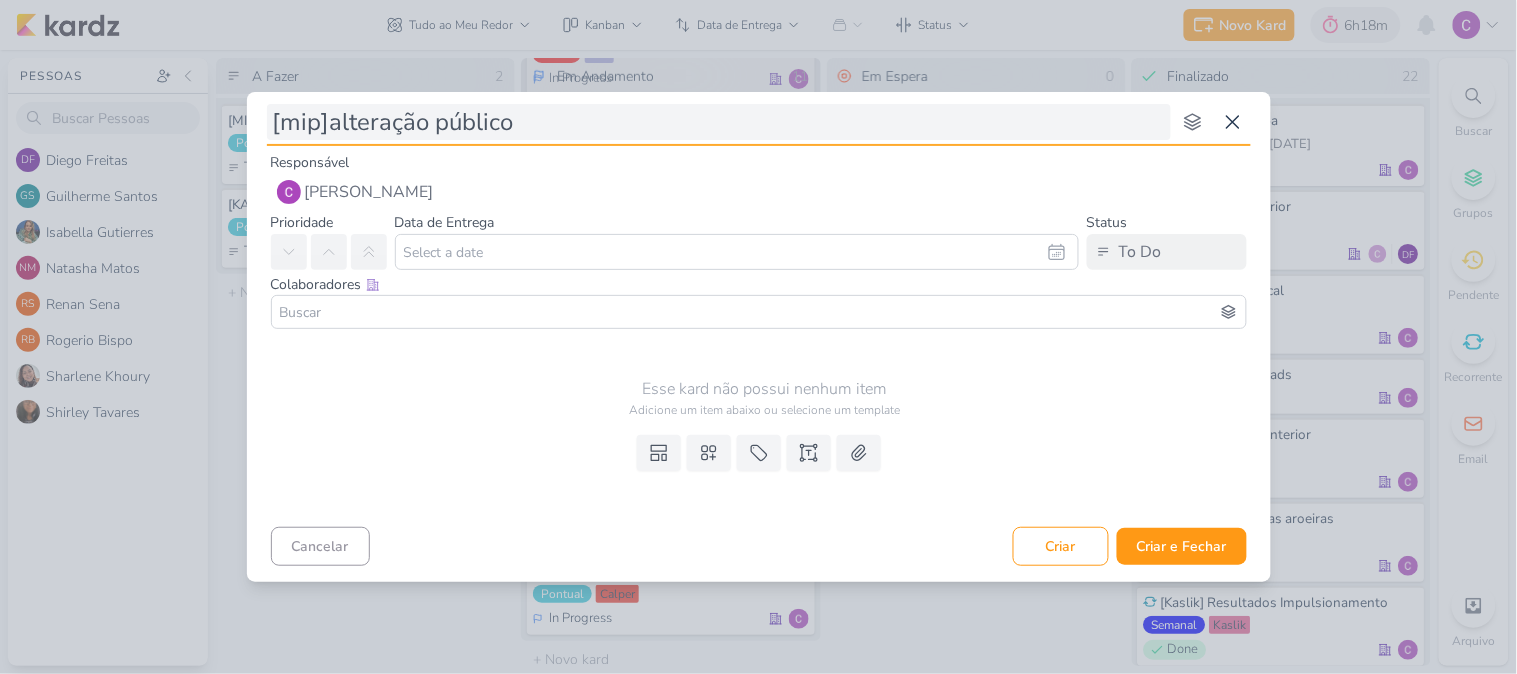 type 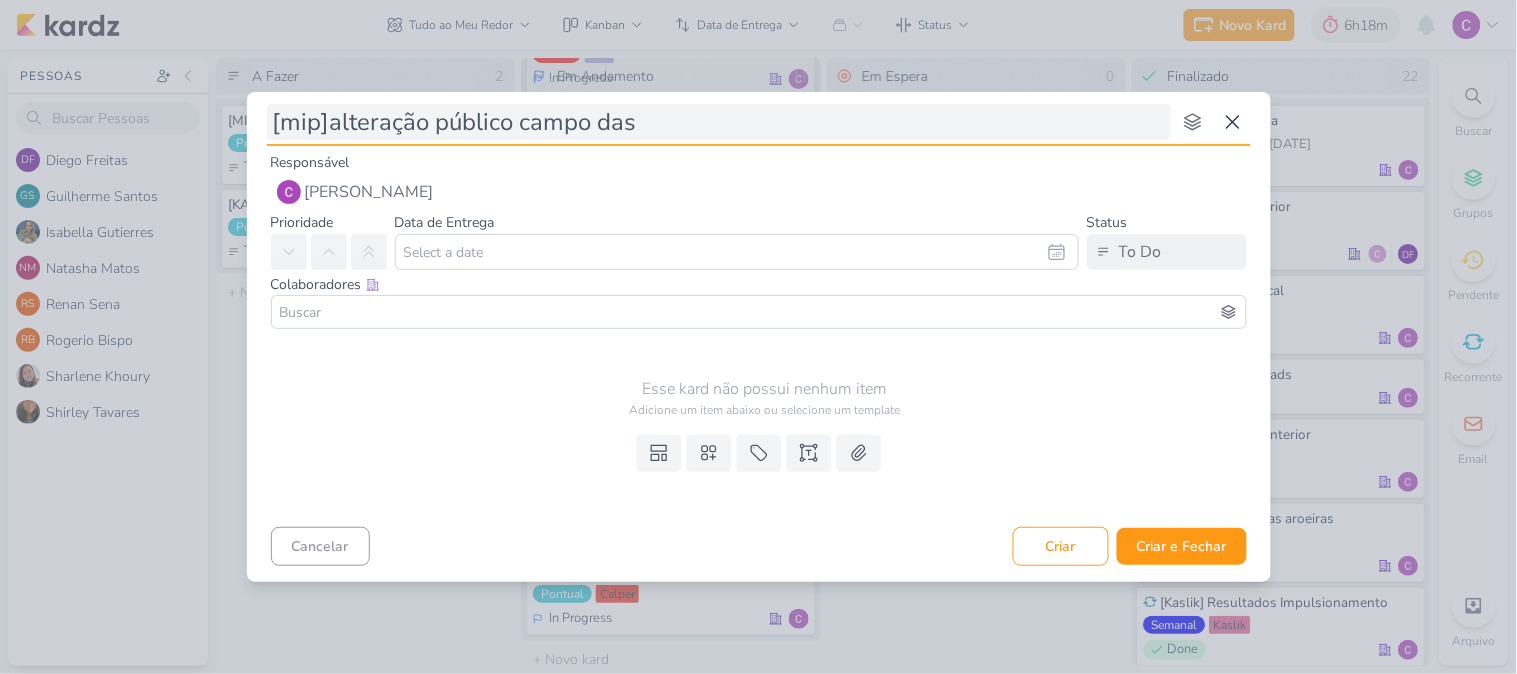 type on "[mip]alteração público campo das a" 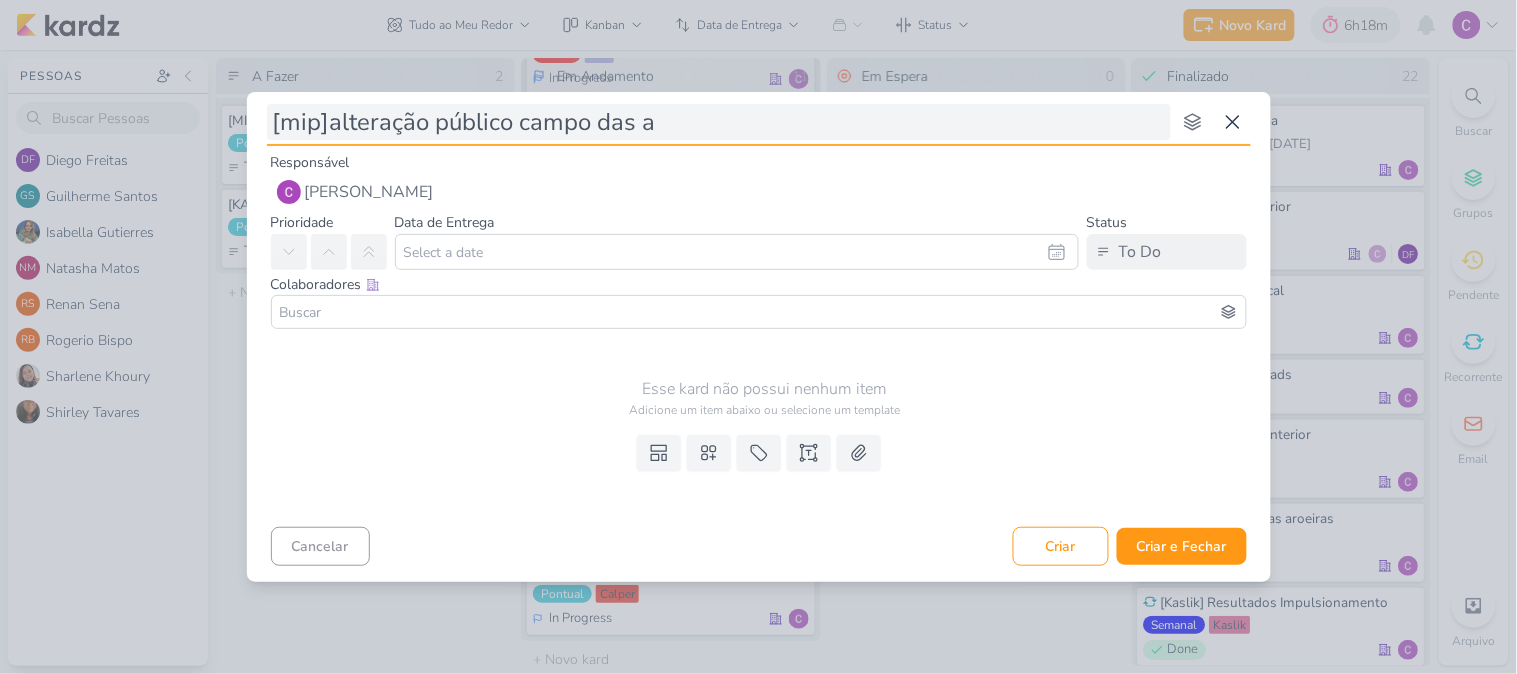 type 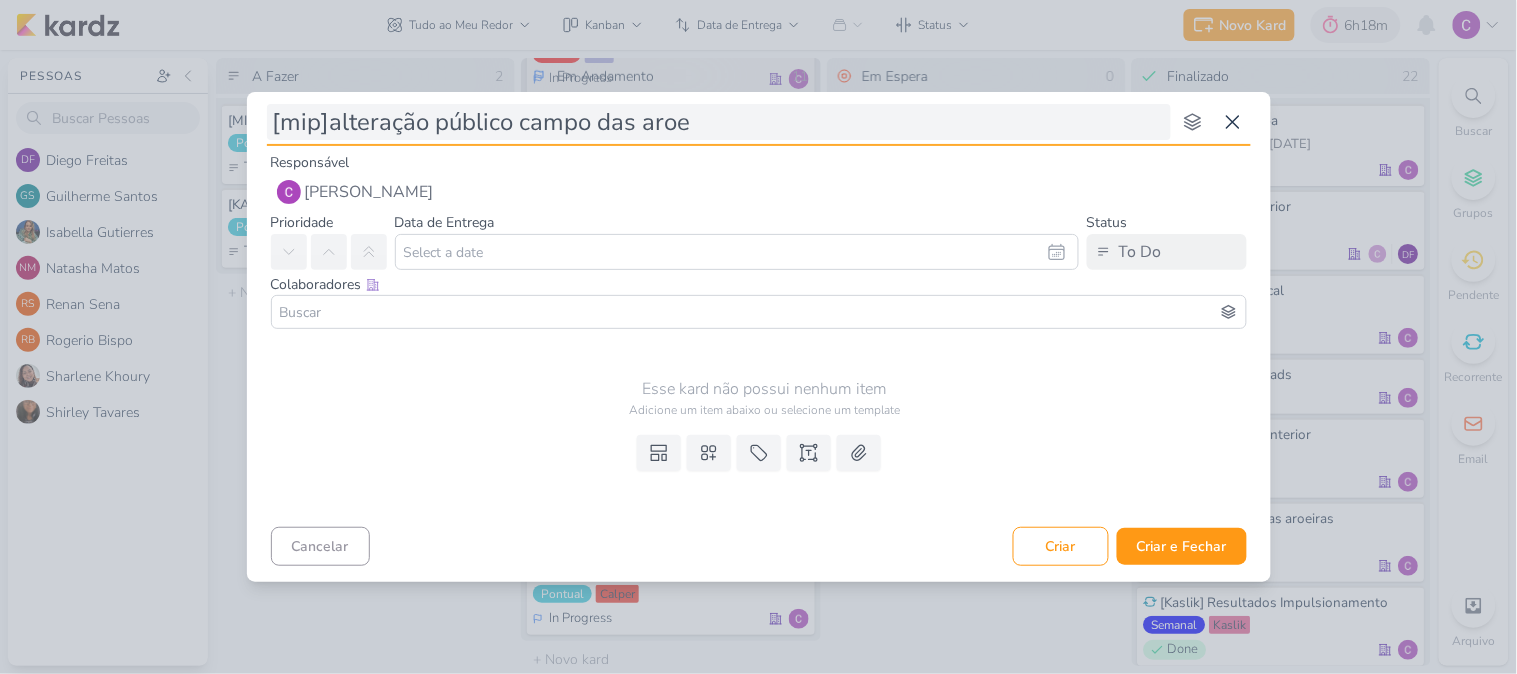 type on "[mip]alteração público campo das aroei" 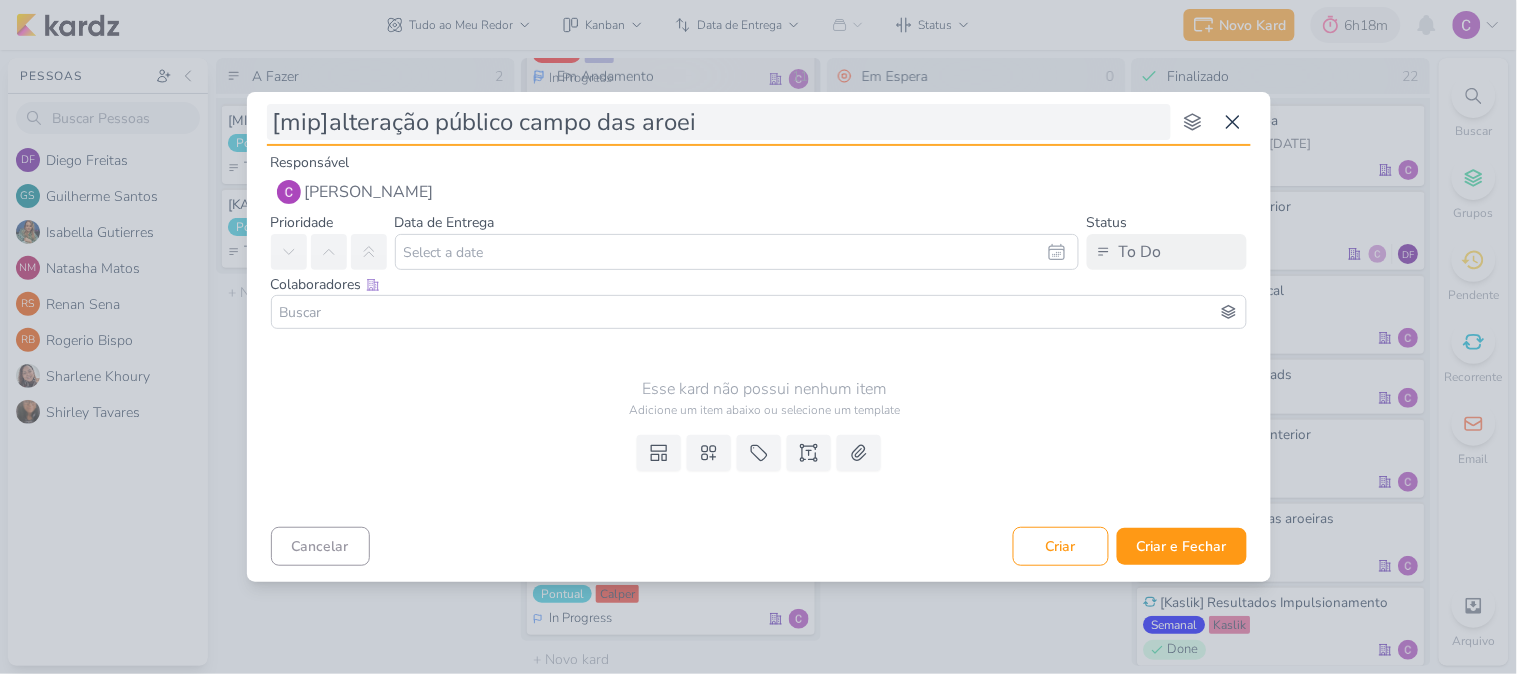 type 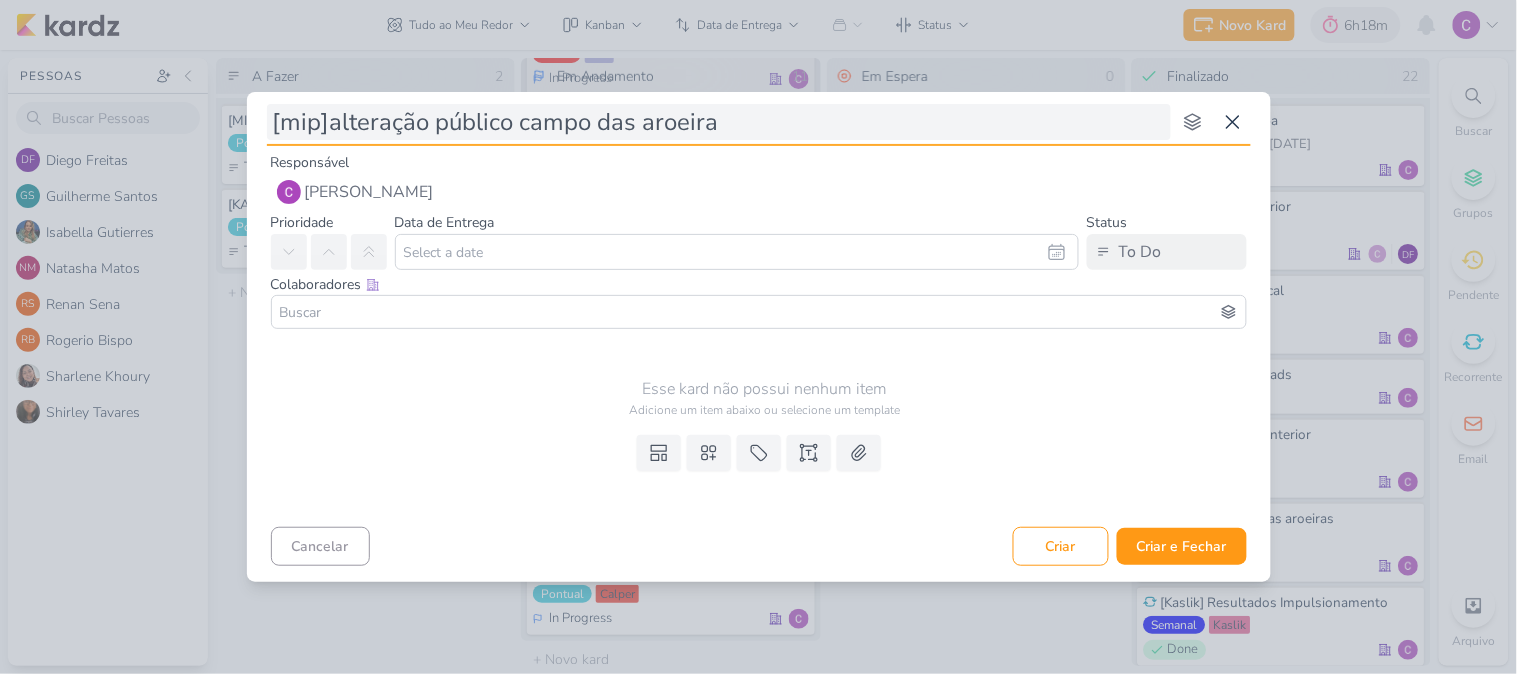 type on "[mip]alteração público campo das aroeiras" 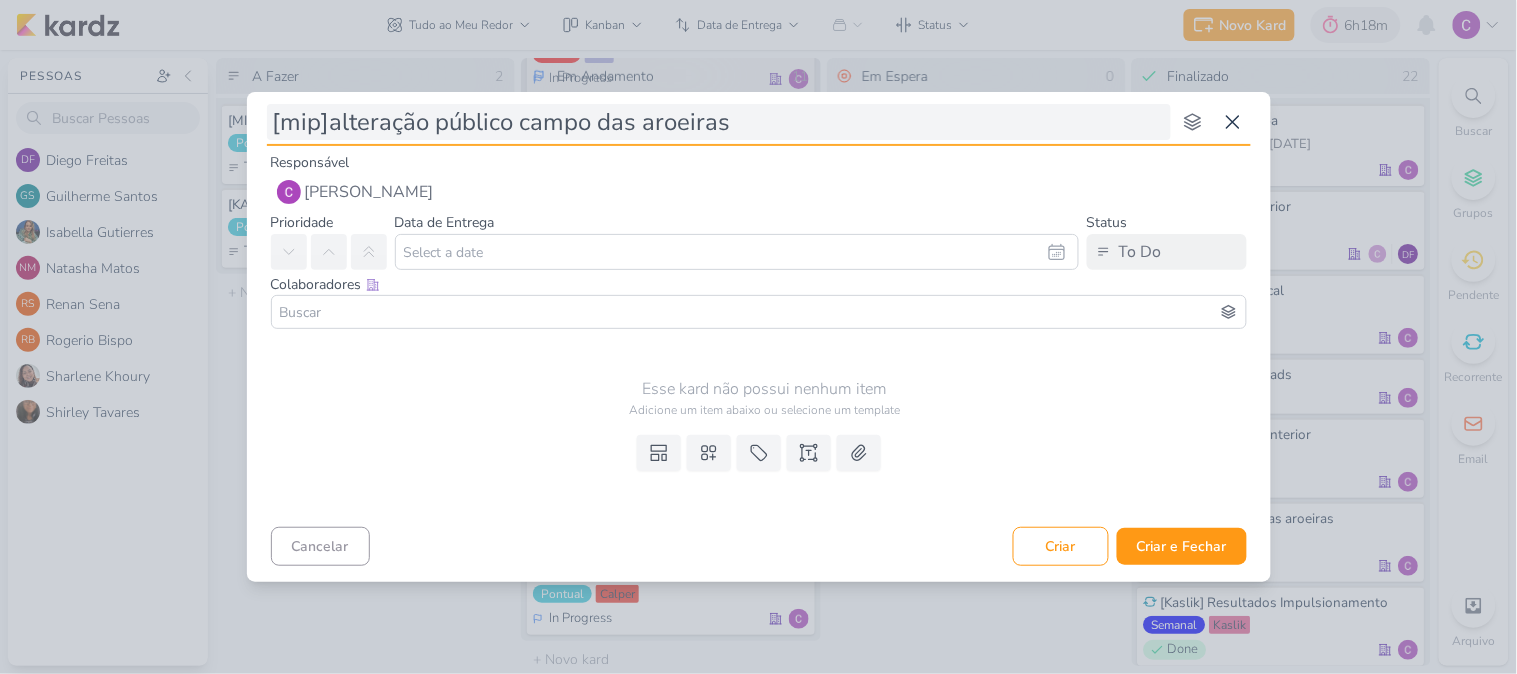 type 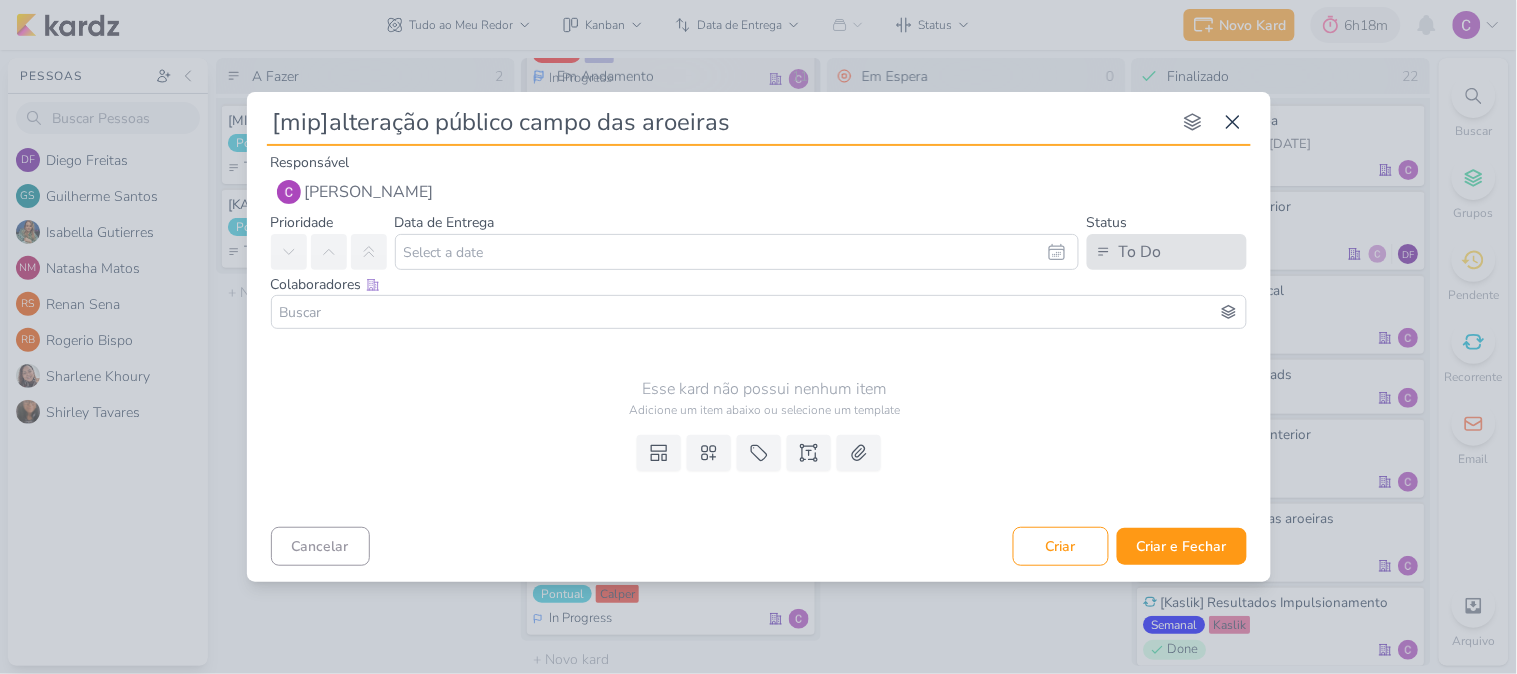 type on "[mip]alteração público campo das aroeiras" 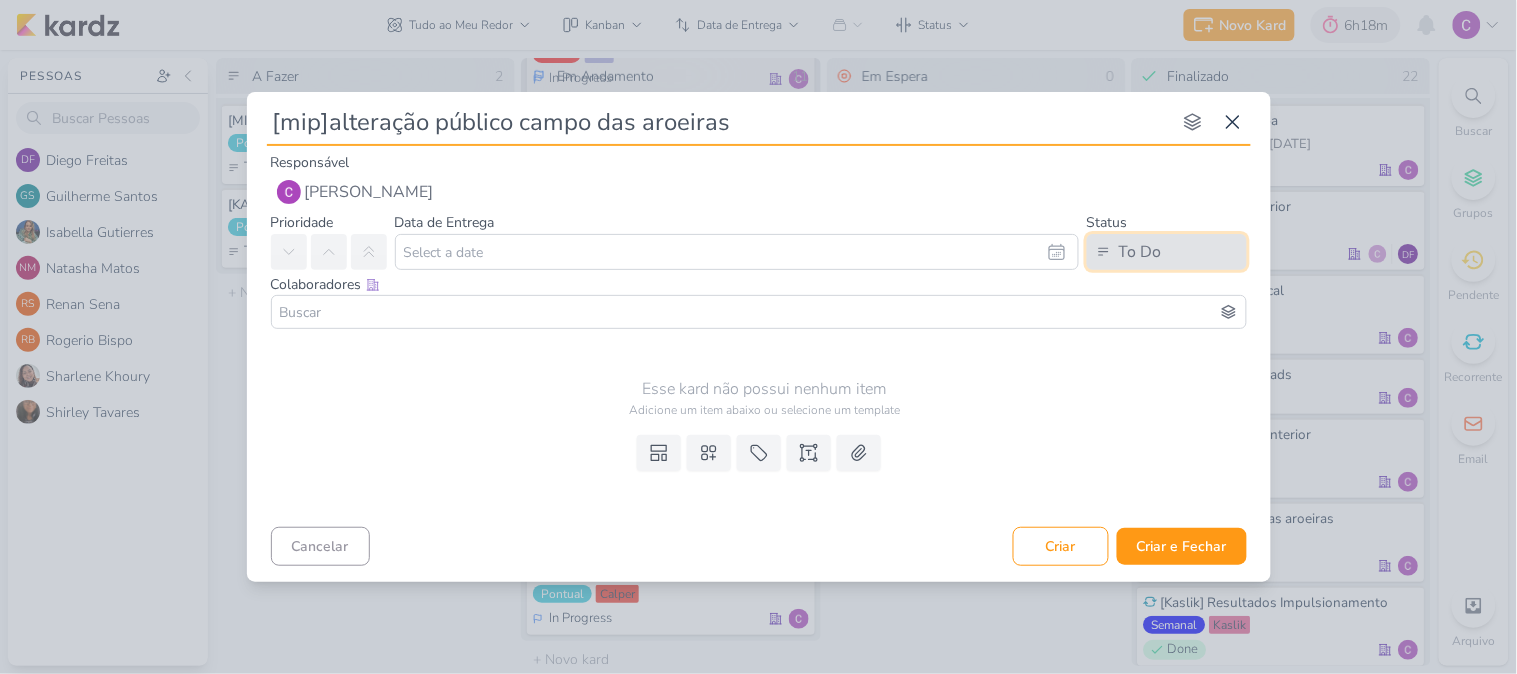 click on "To Do" at bounding box center [1140, 252] 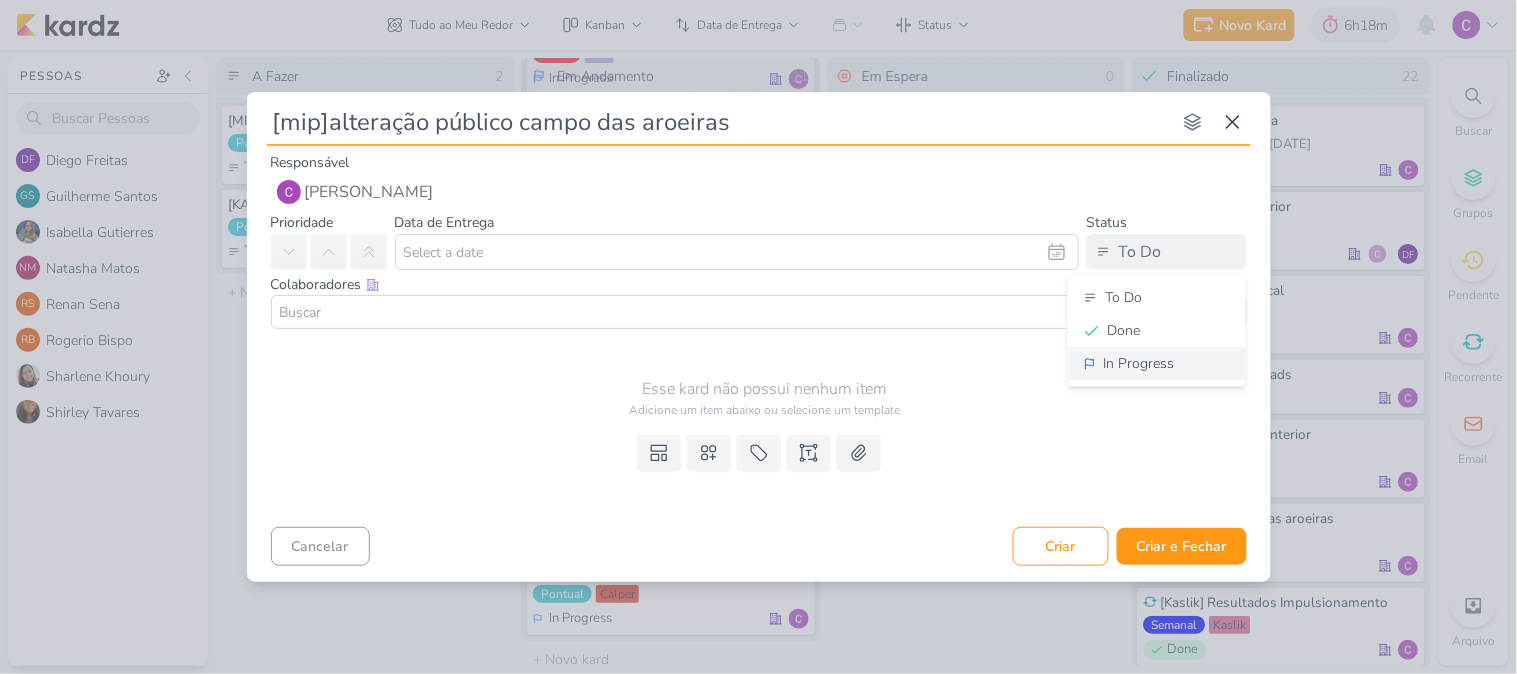 click on "In Progress" at bounding box center (1139, 363) 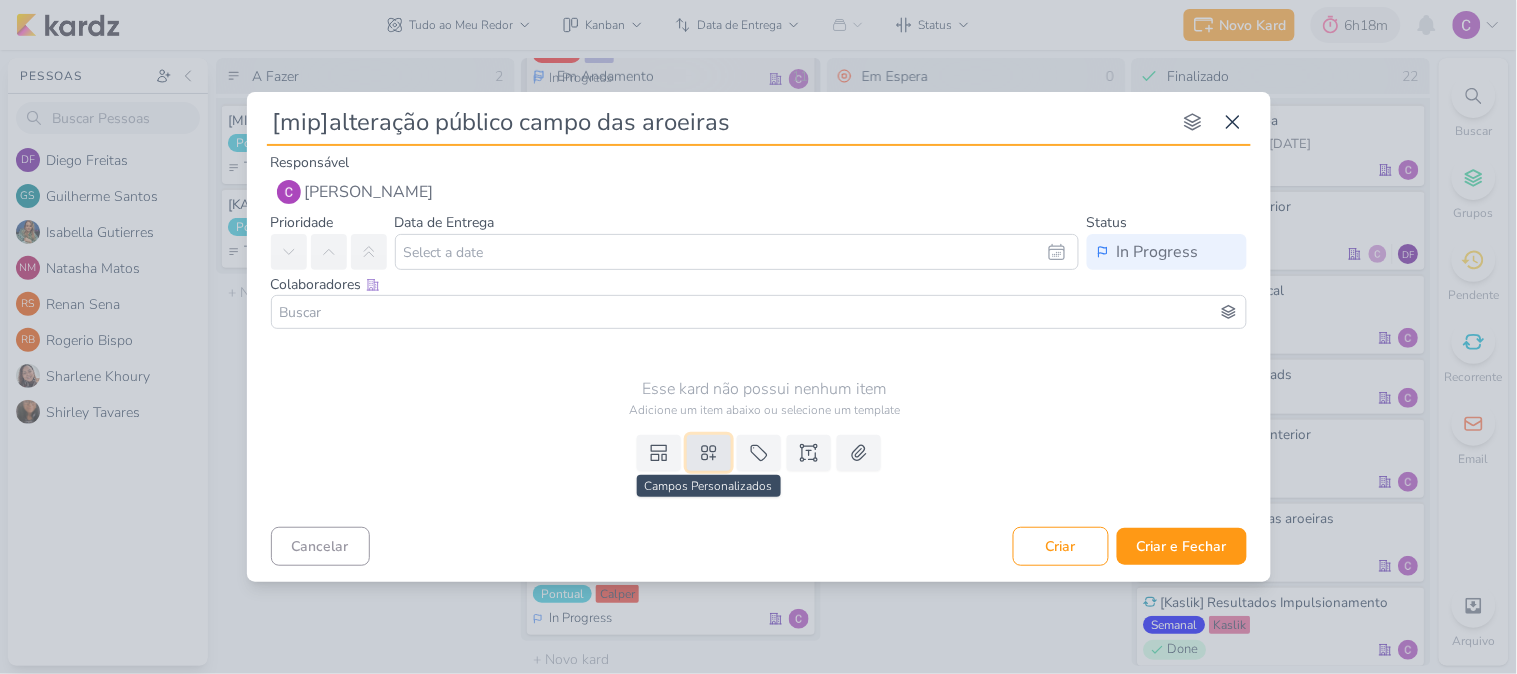 click 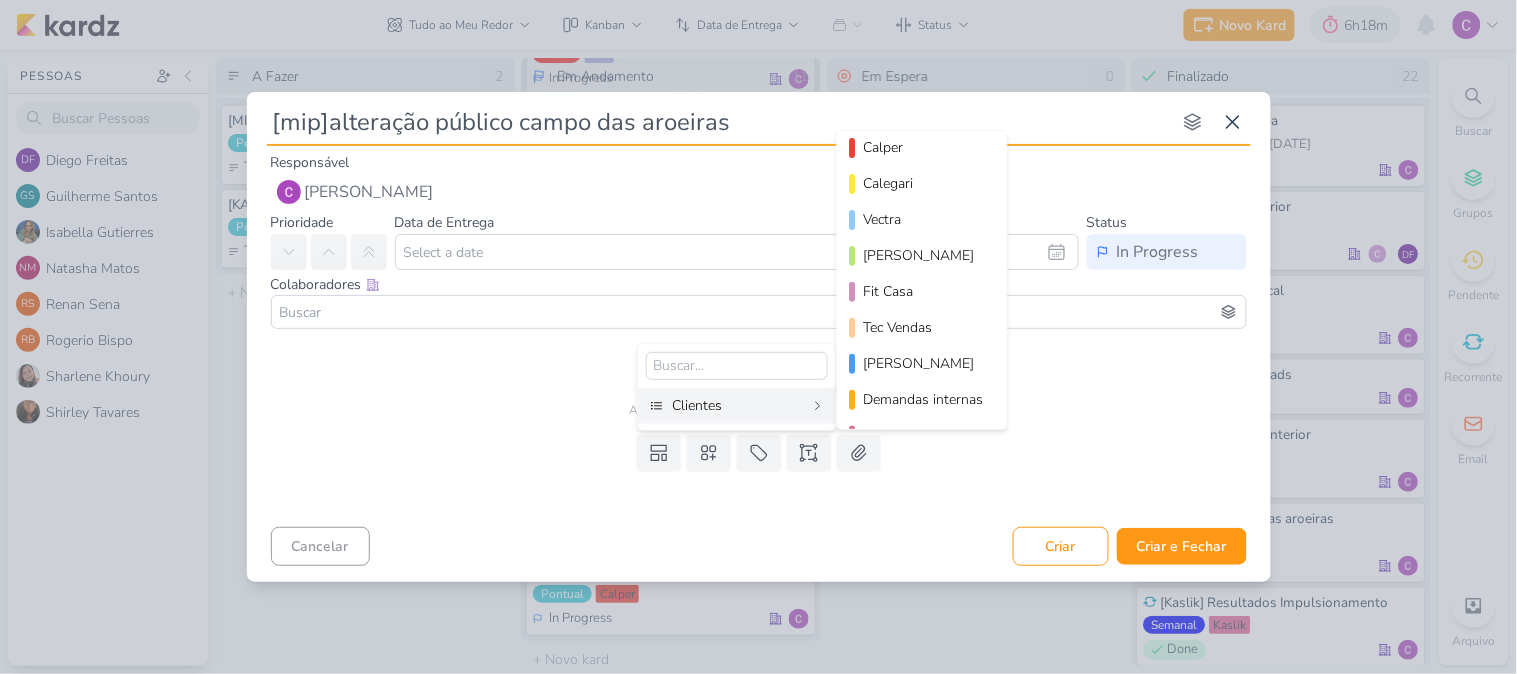 scroll, scrollTop: 290, scrollLeft: 0, axis: vertical 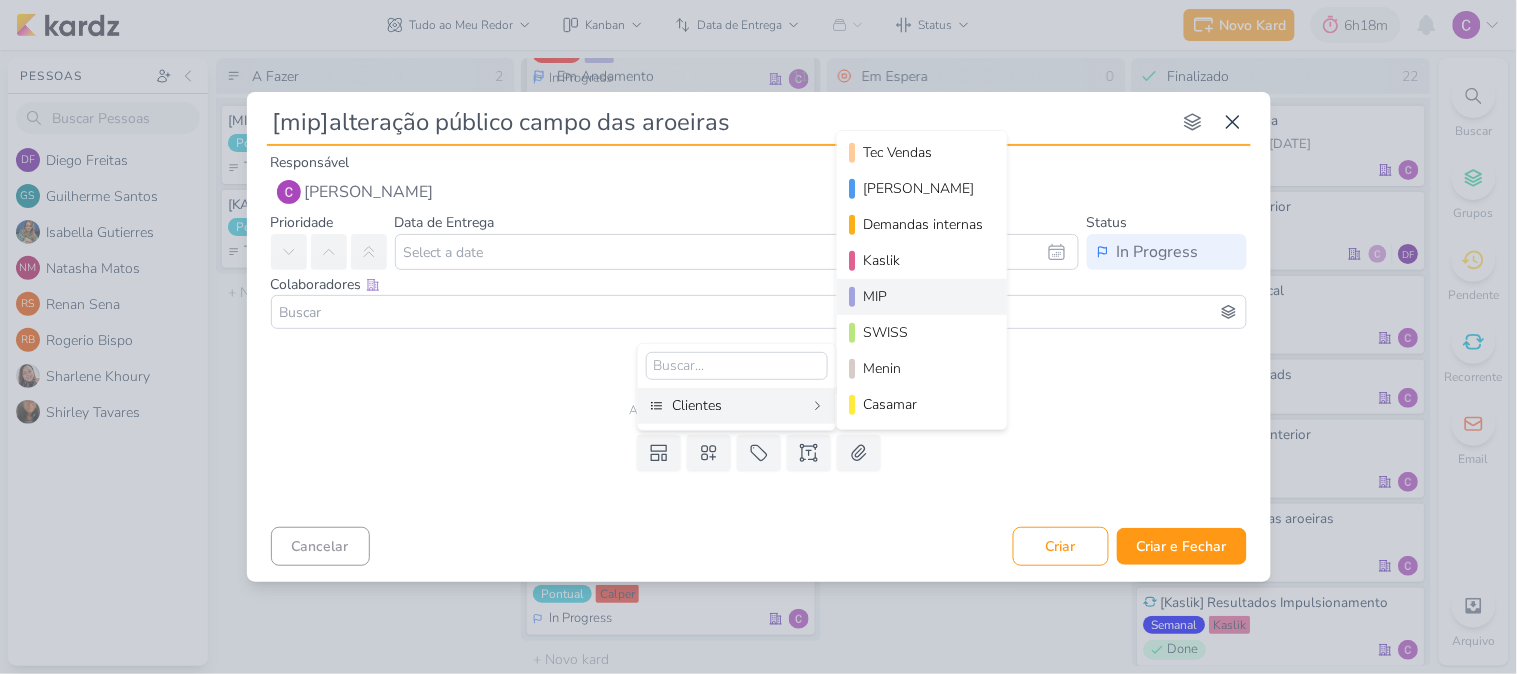 click on "MIP" at bounding box center [923, 296] 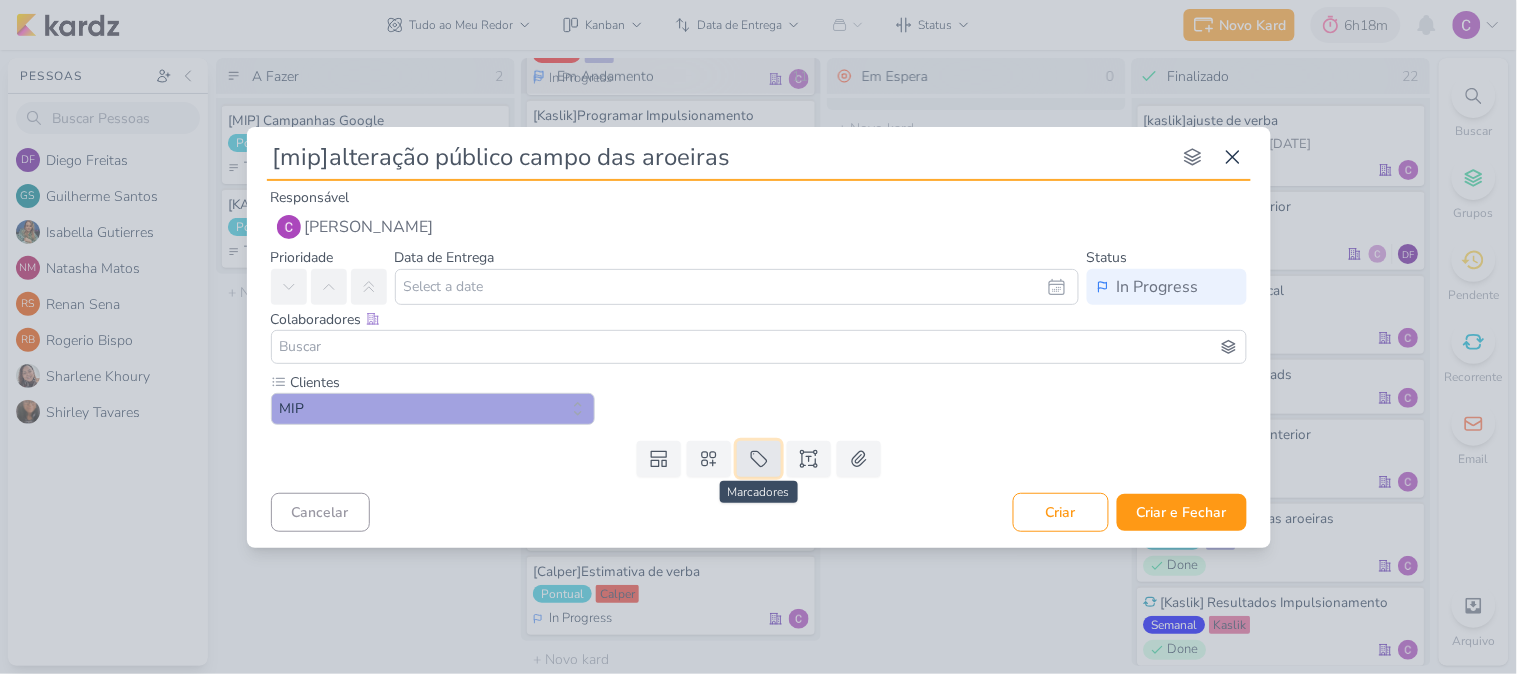 click 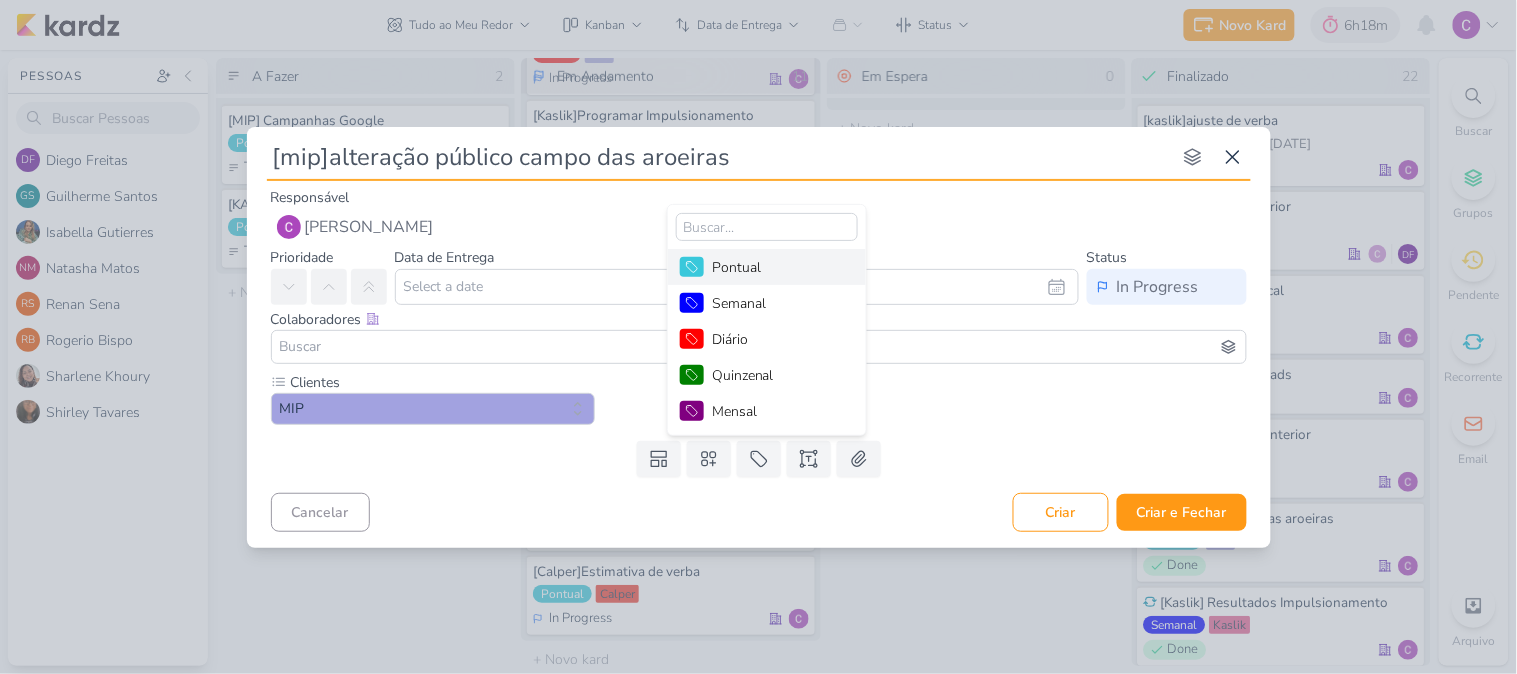 click on "Pontual" at bounding box center (777, 267) 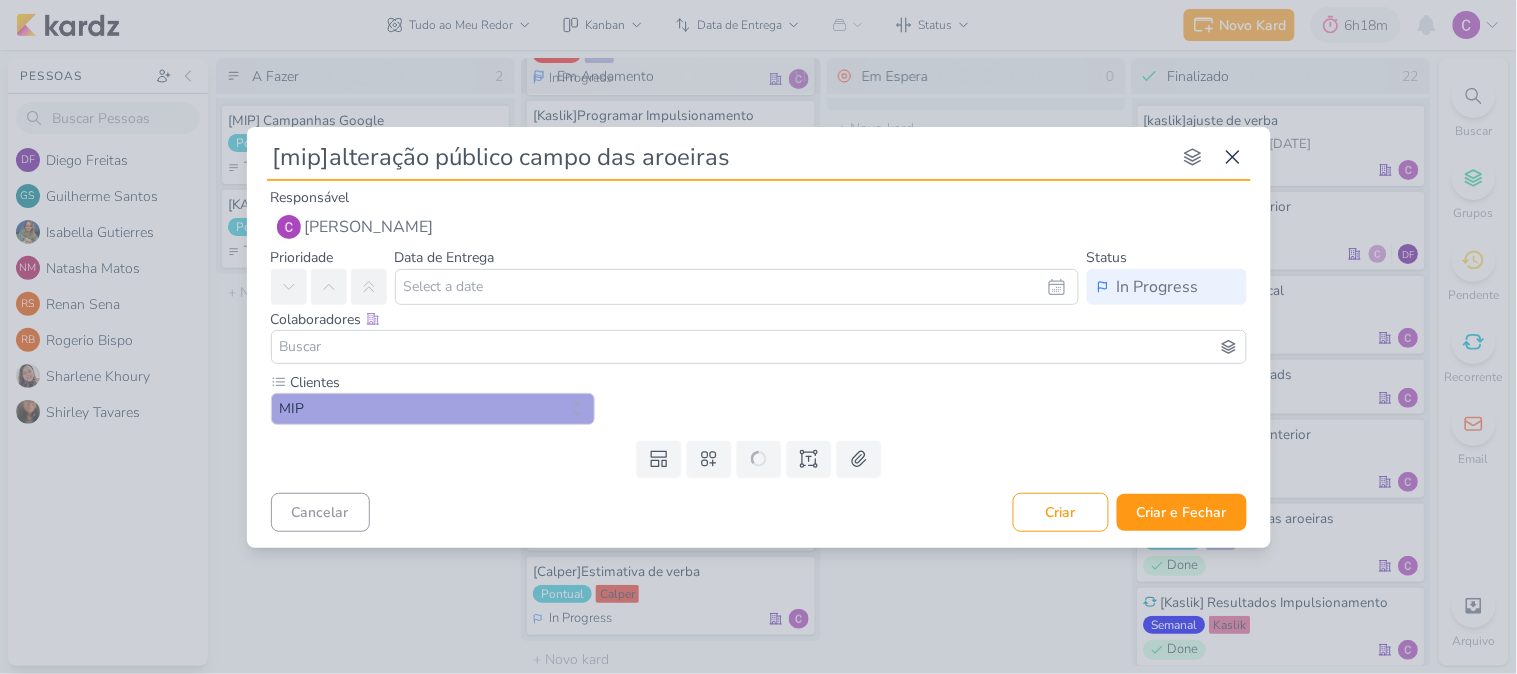 type 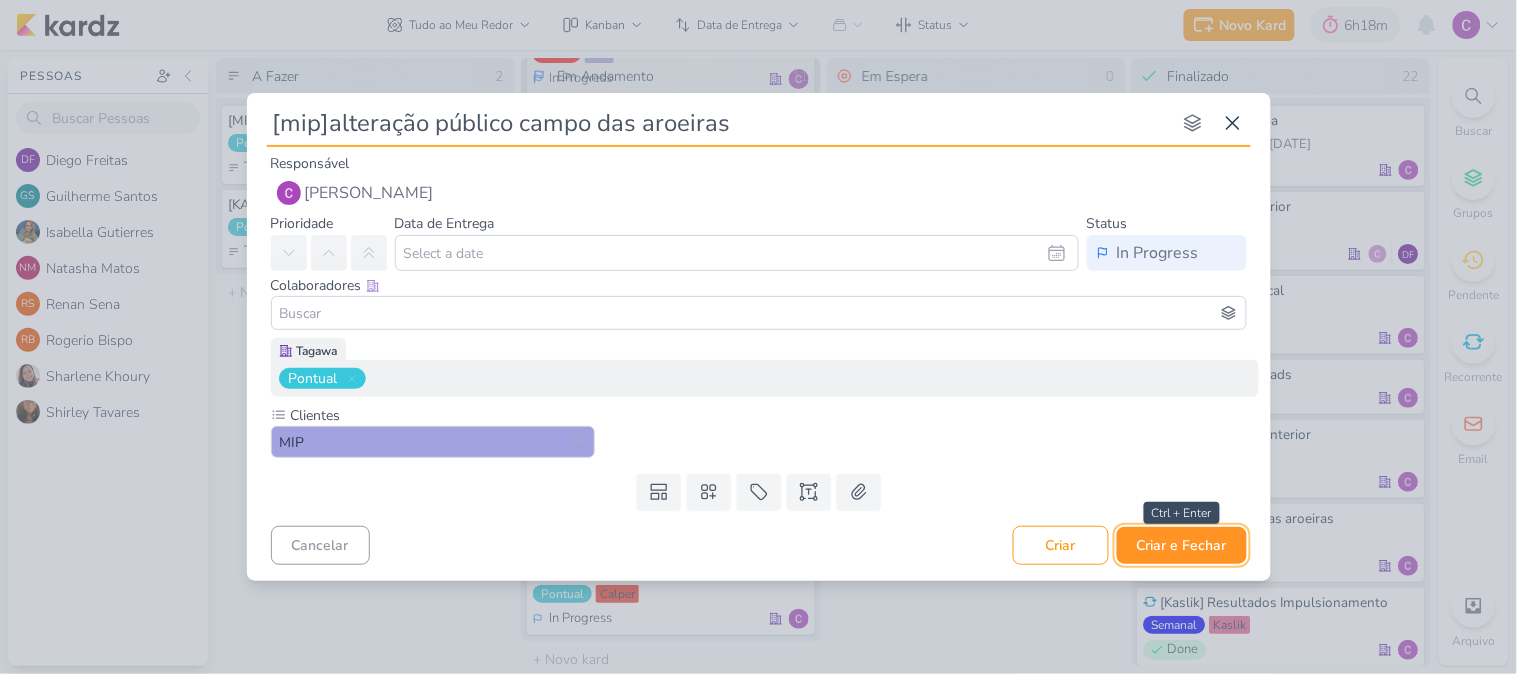 click on "Criar e Fechar" at bounding box center (1182, 545) 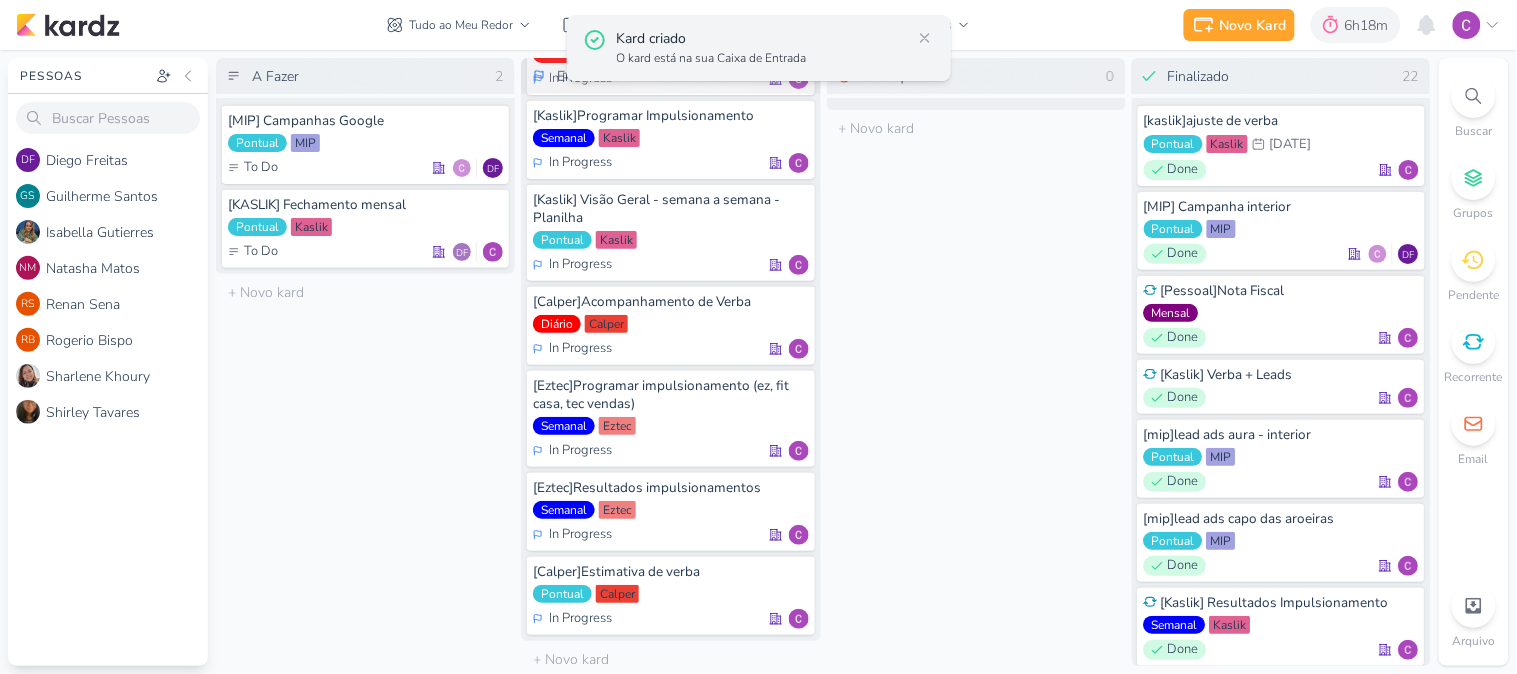 scroll, scrollTop: 508, scrollLeft: 0, axis: vertical 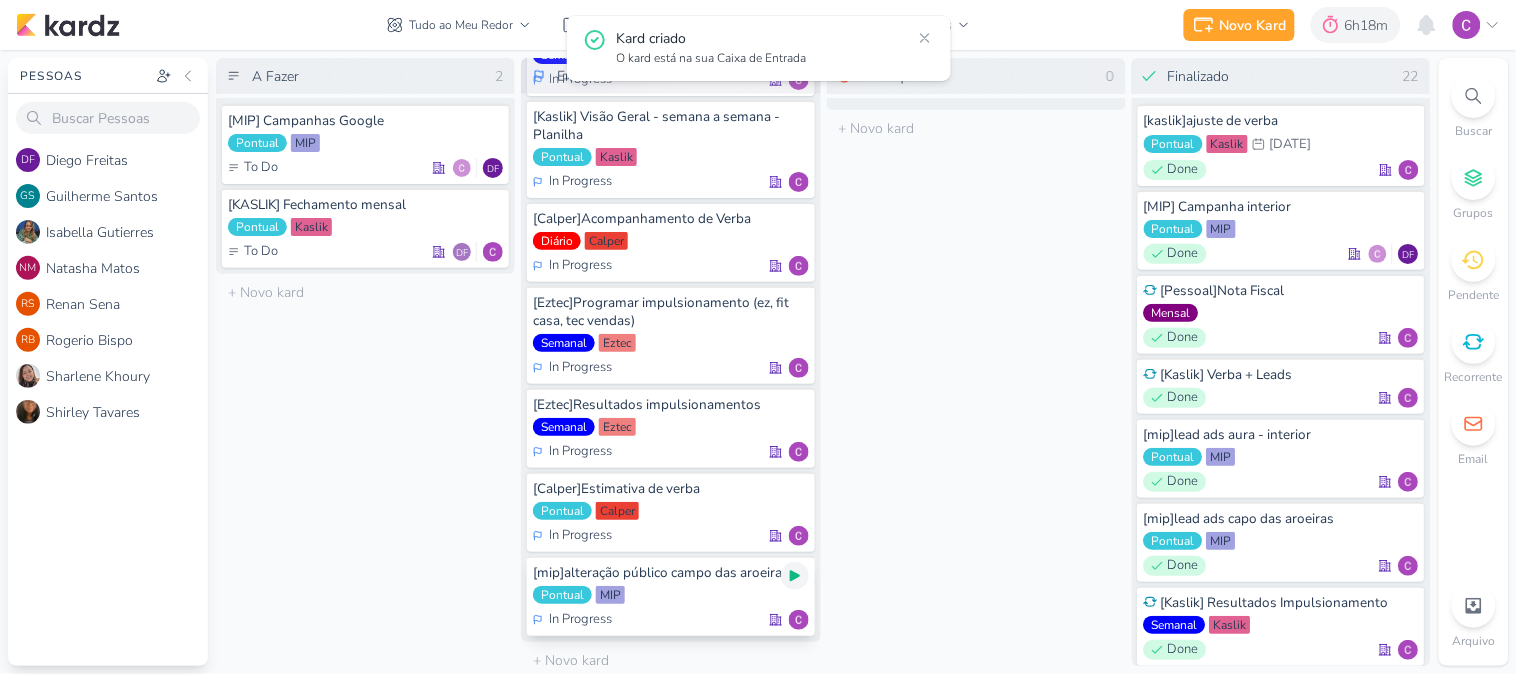 click 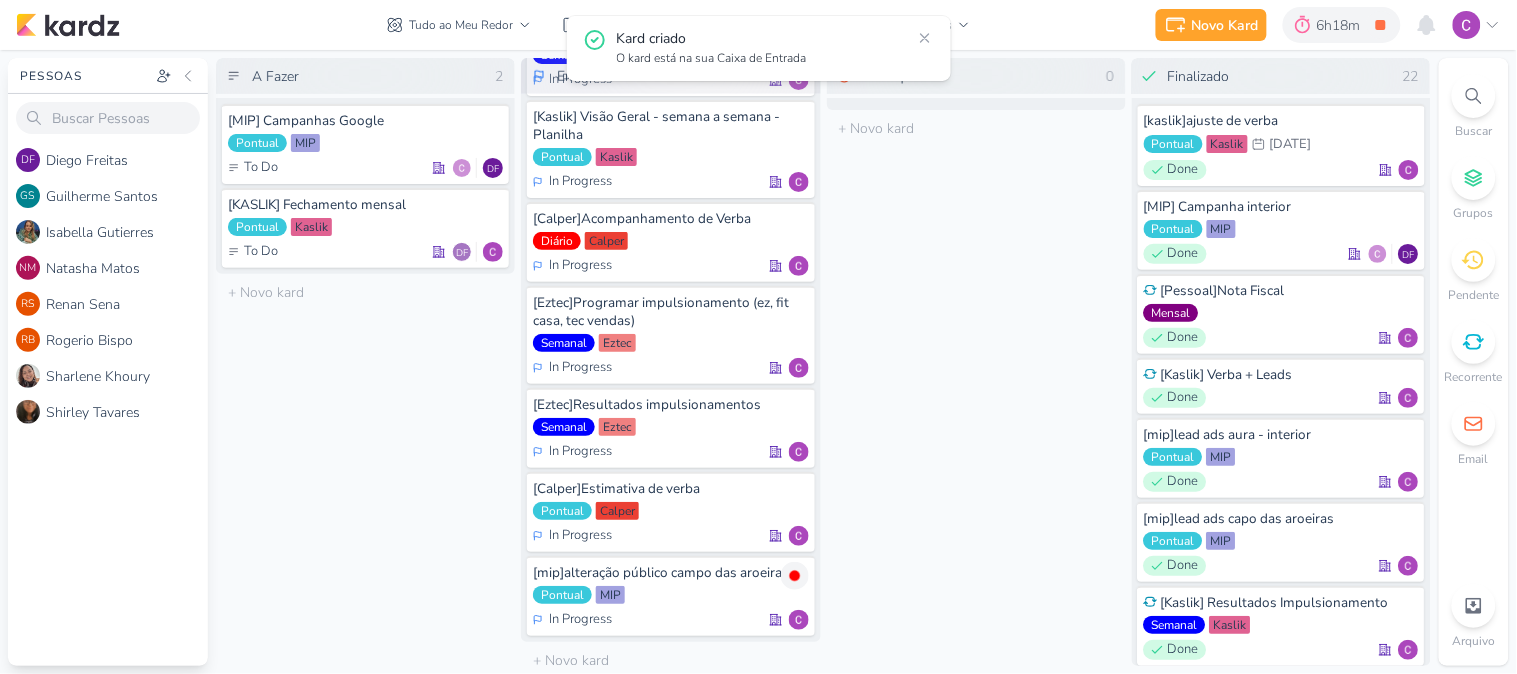 click on "Em Espera
0
O título do kard deve ter menos que 100 caracteres" at bounding box center (976, 362) 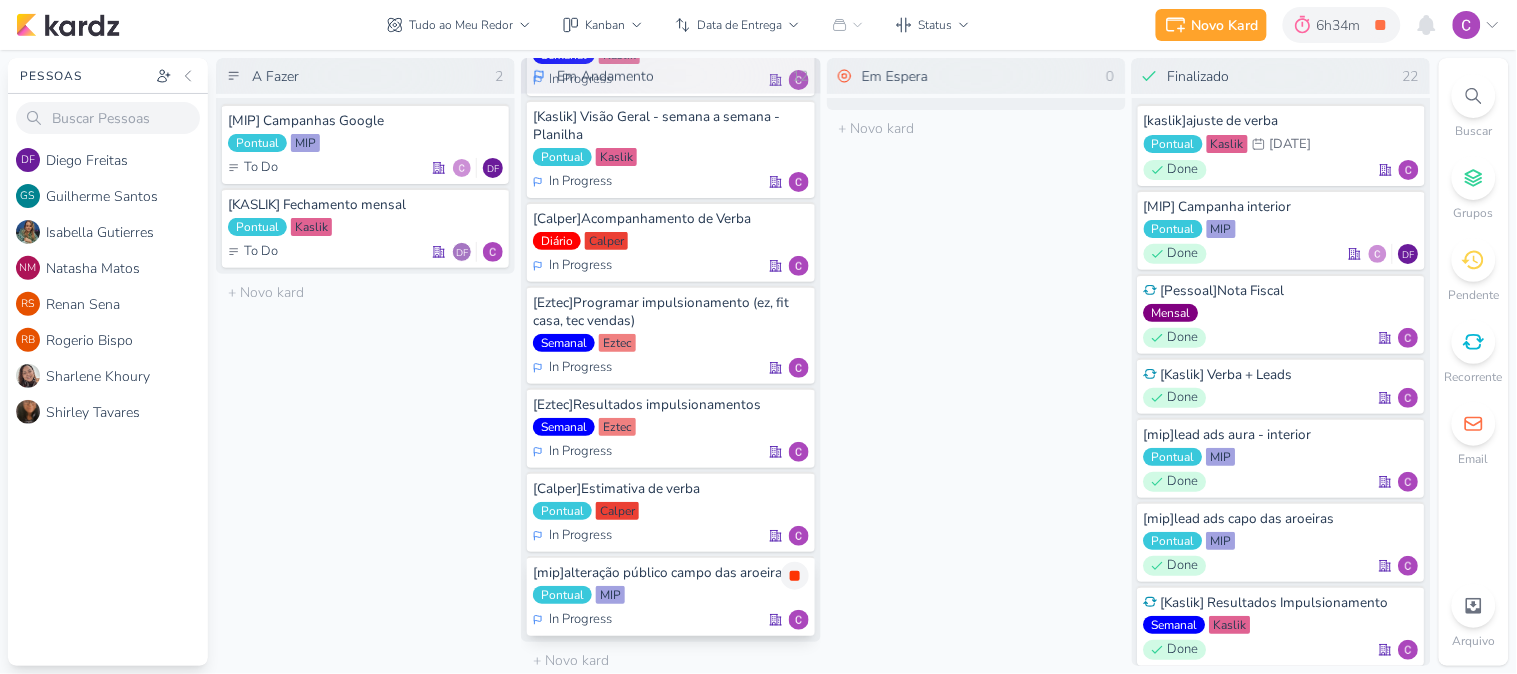 click 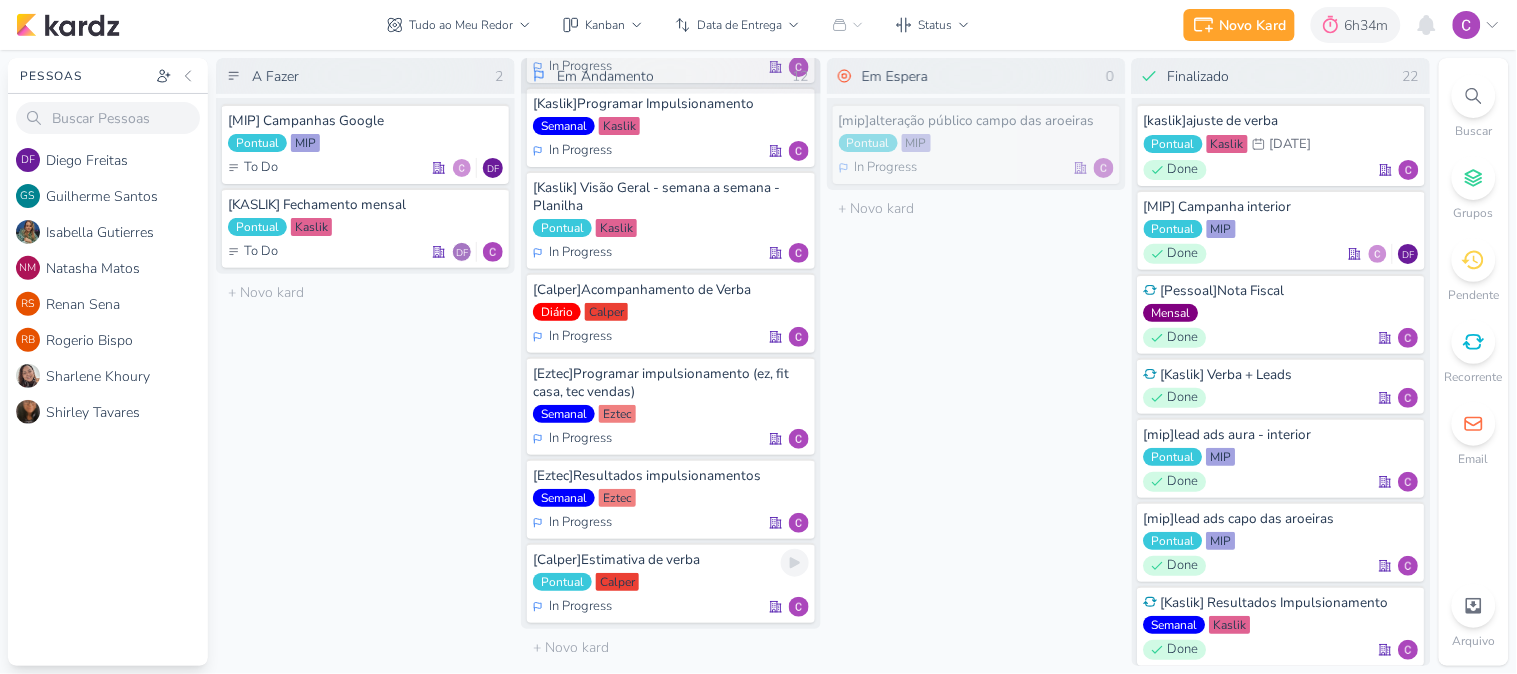 scroll, scrollTop: 425, scrollLeft: 0, axis: vertical 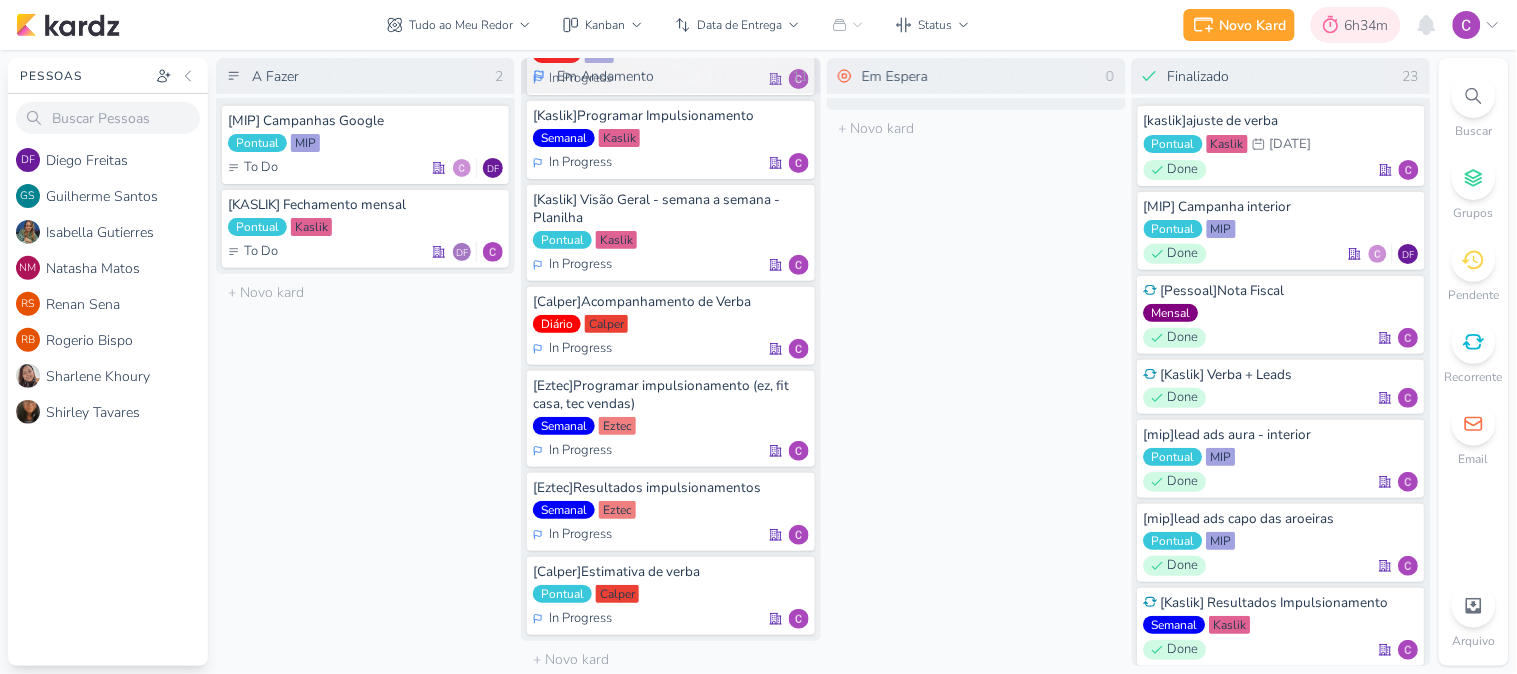 click on "6h34m" at bounding box center [1370, 25] 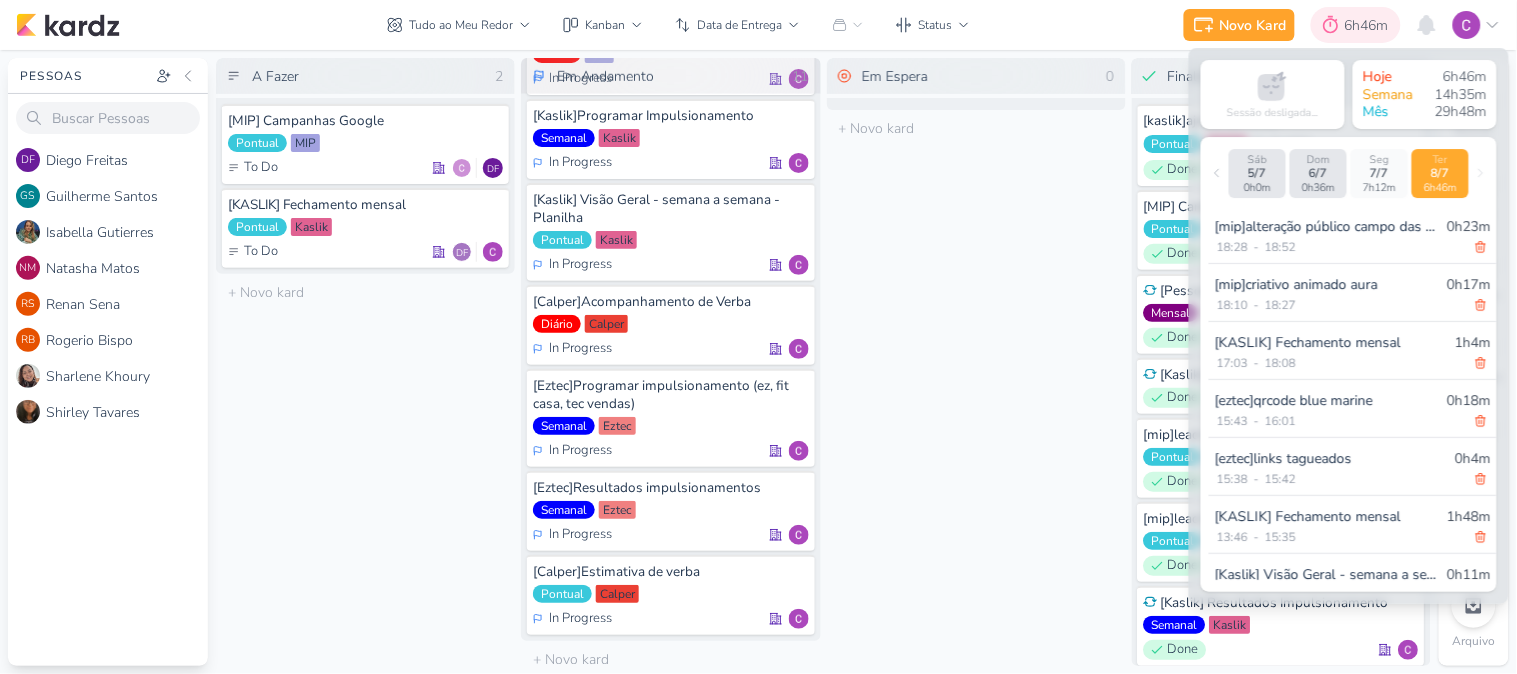 drag, startPoint x: 1355, startPoint y: 16, endPoint x: 1356, endPoint y: 28, distance: 12.0415945 